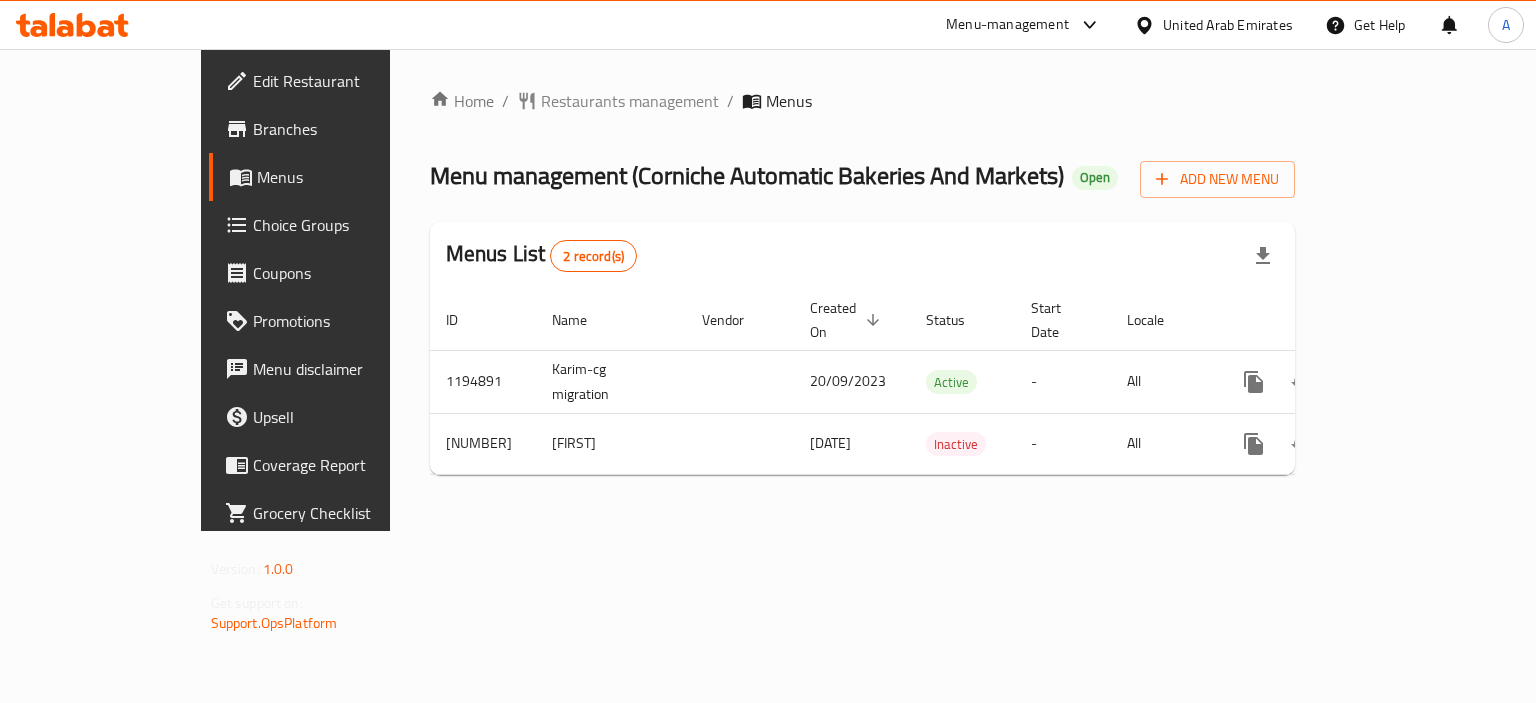 scroll, scrollTop: 0, scrollLeft: 0, axis: both 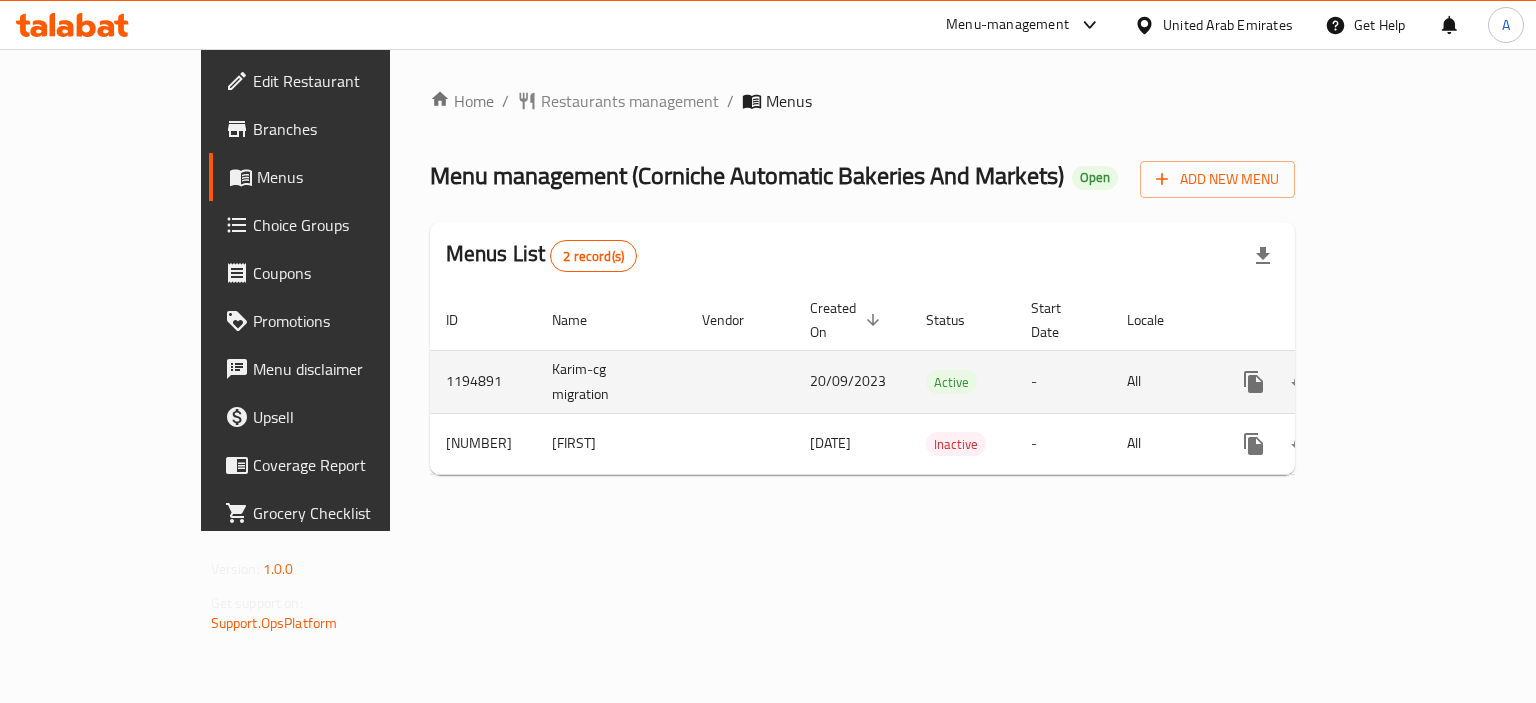 click 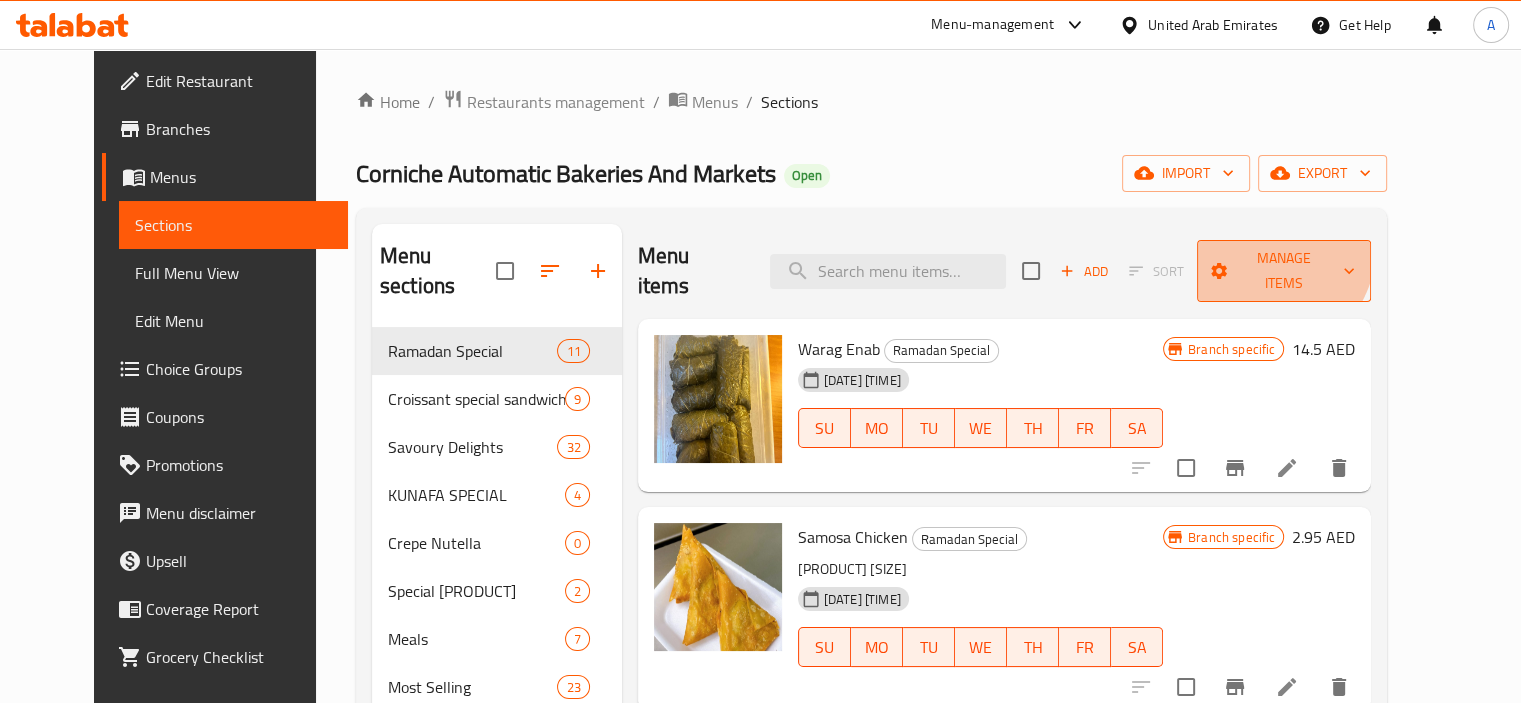 click on "Manage items" at bounding box center (1284, 271) 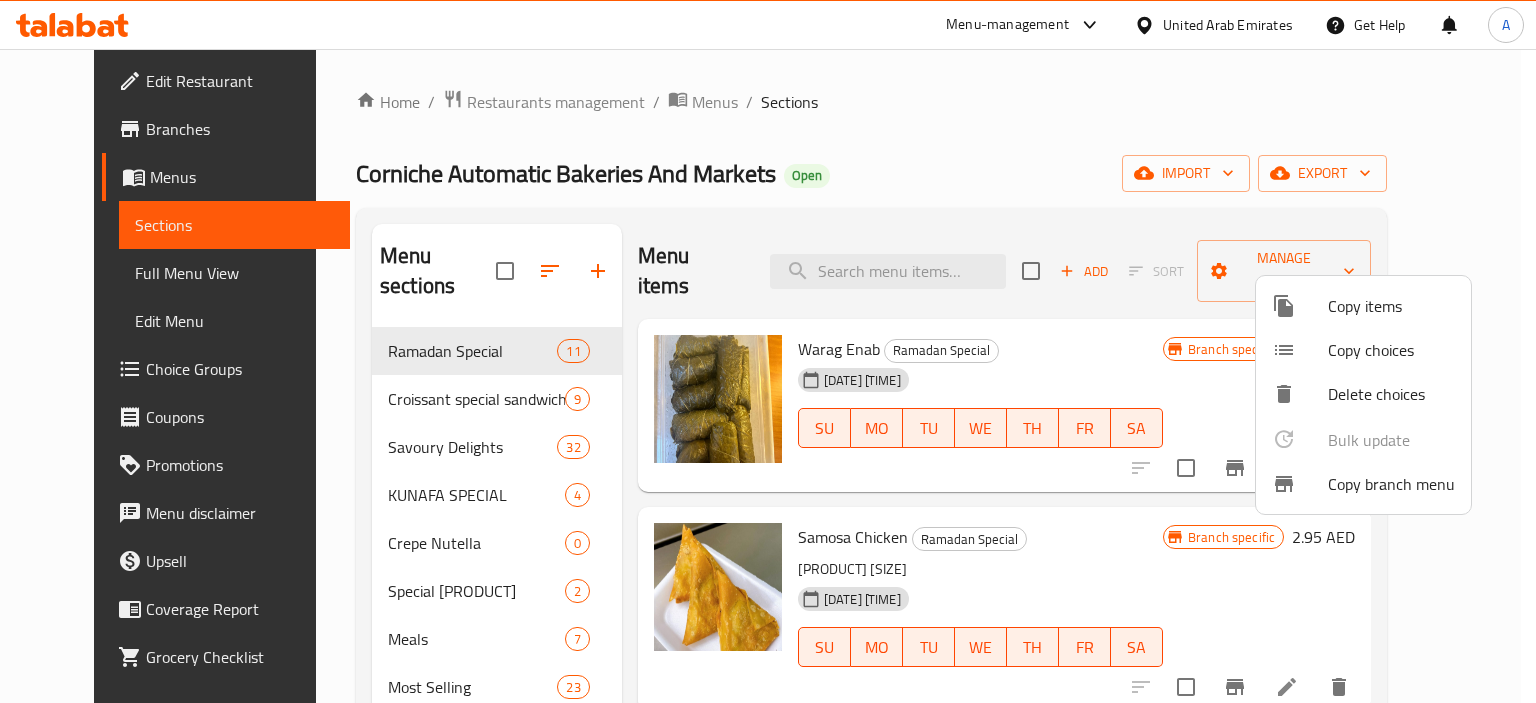 click on "Copy branch menu" at bounding box center (1391, 484) 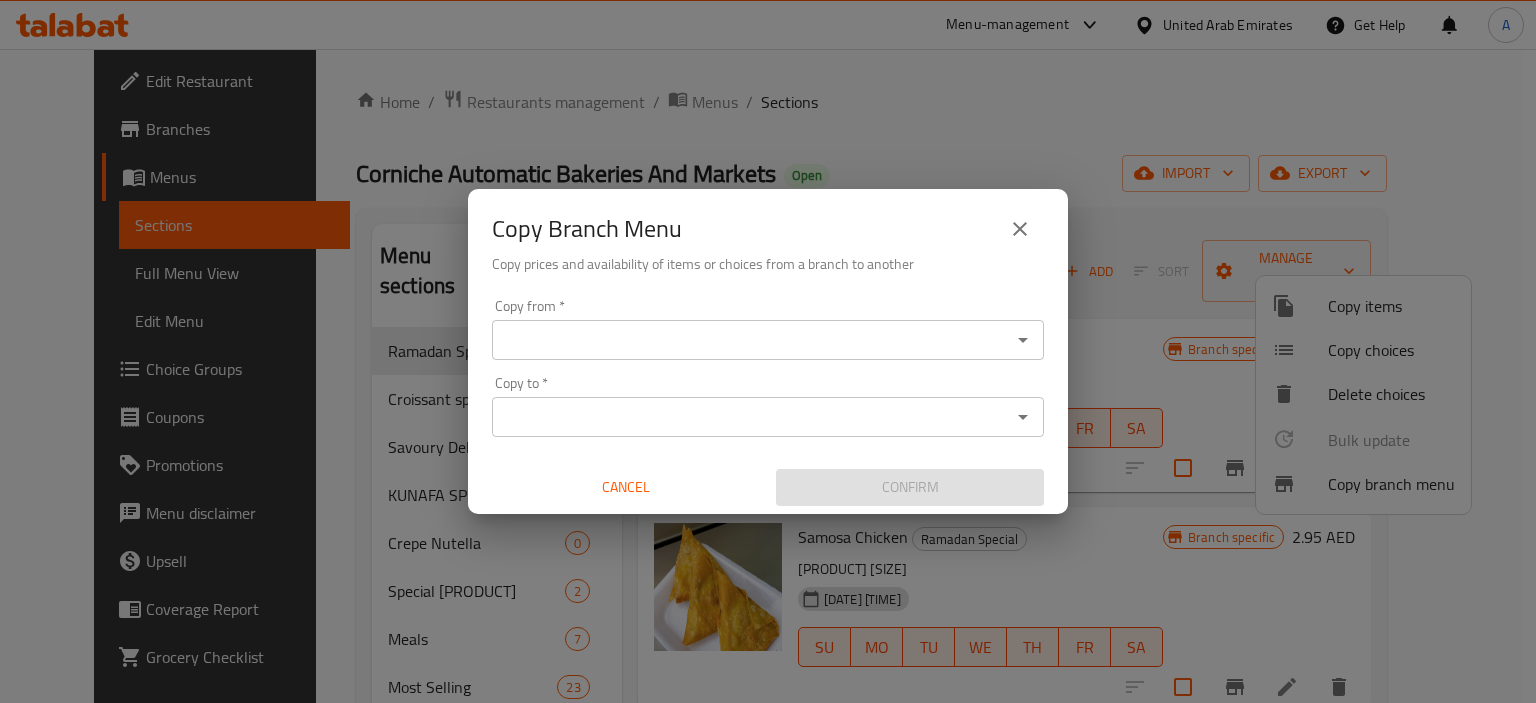 click 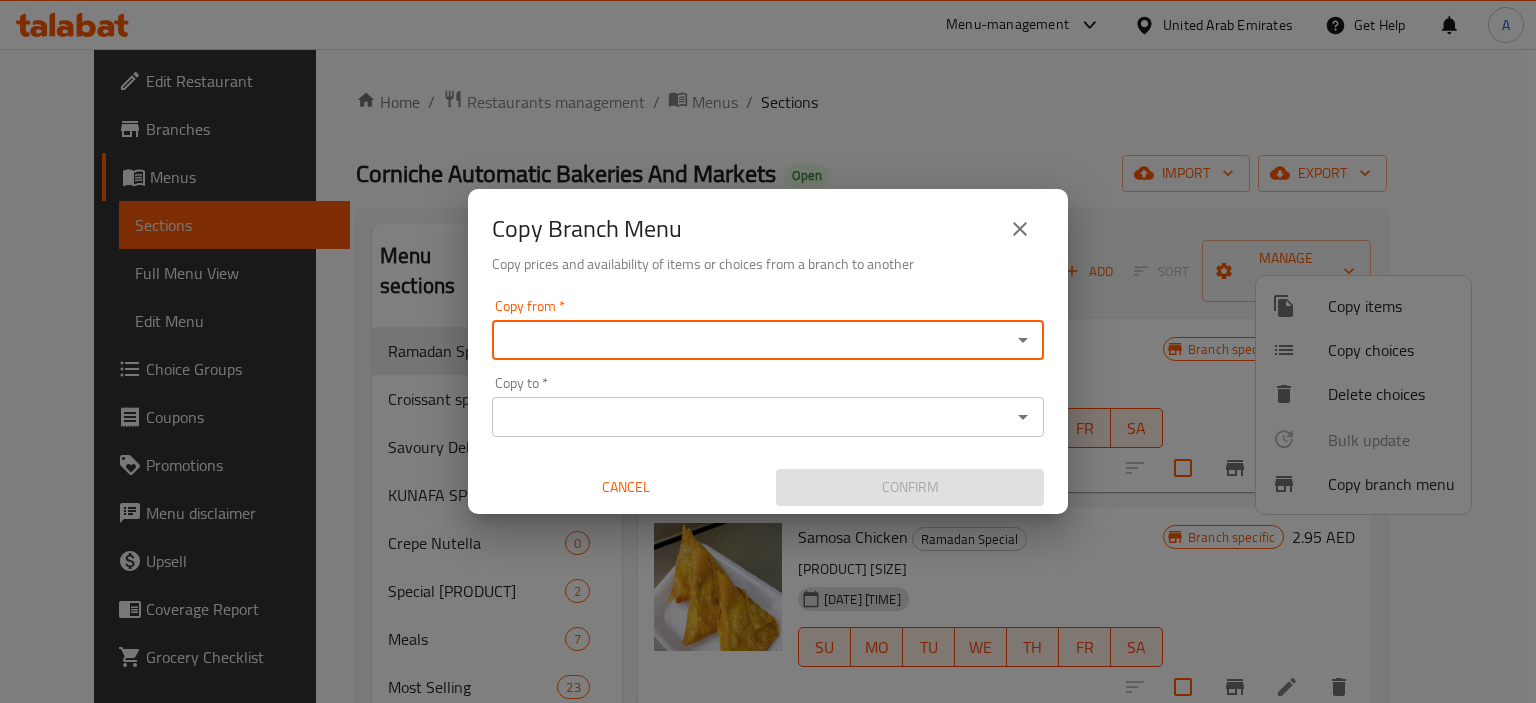 drag, startPoint x: 891, startPoint y: 299, endPoint x: 902, endPoint y: 335, distance: 37.64306 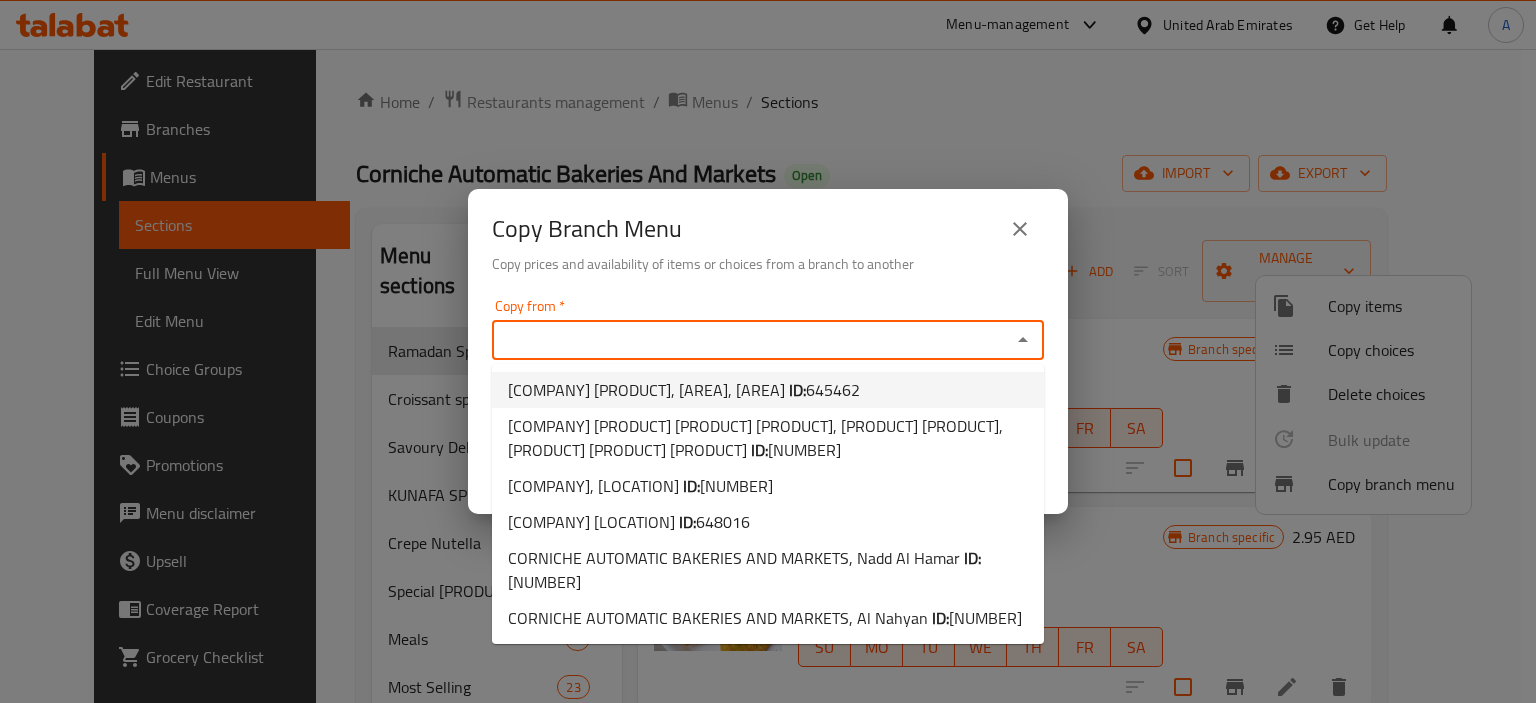 click on "645462" at bounding box center (833, 390) 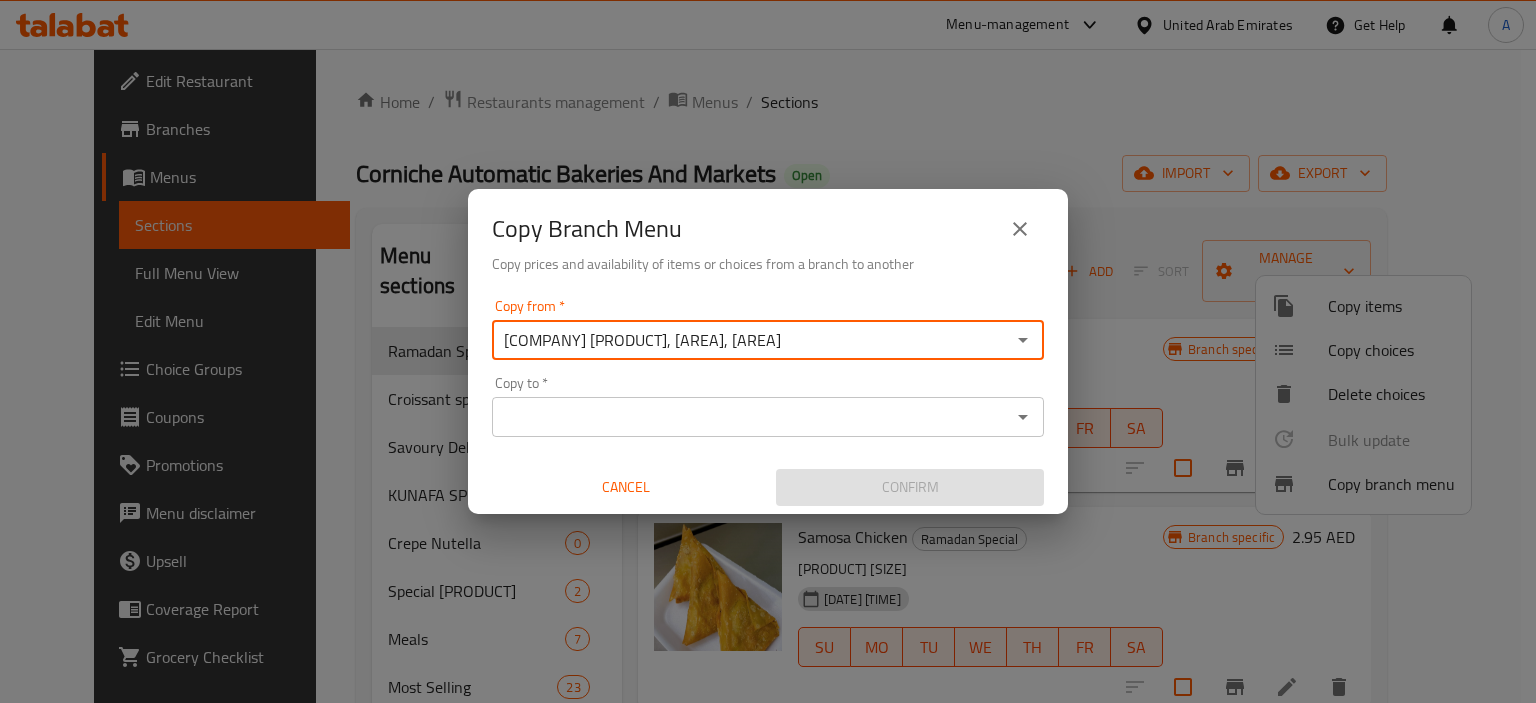 click 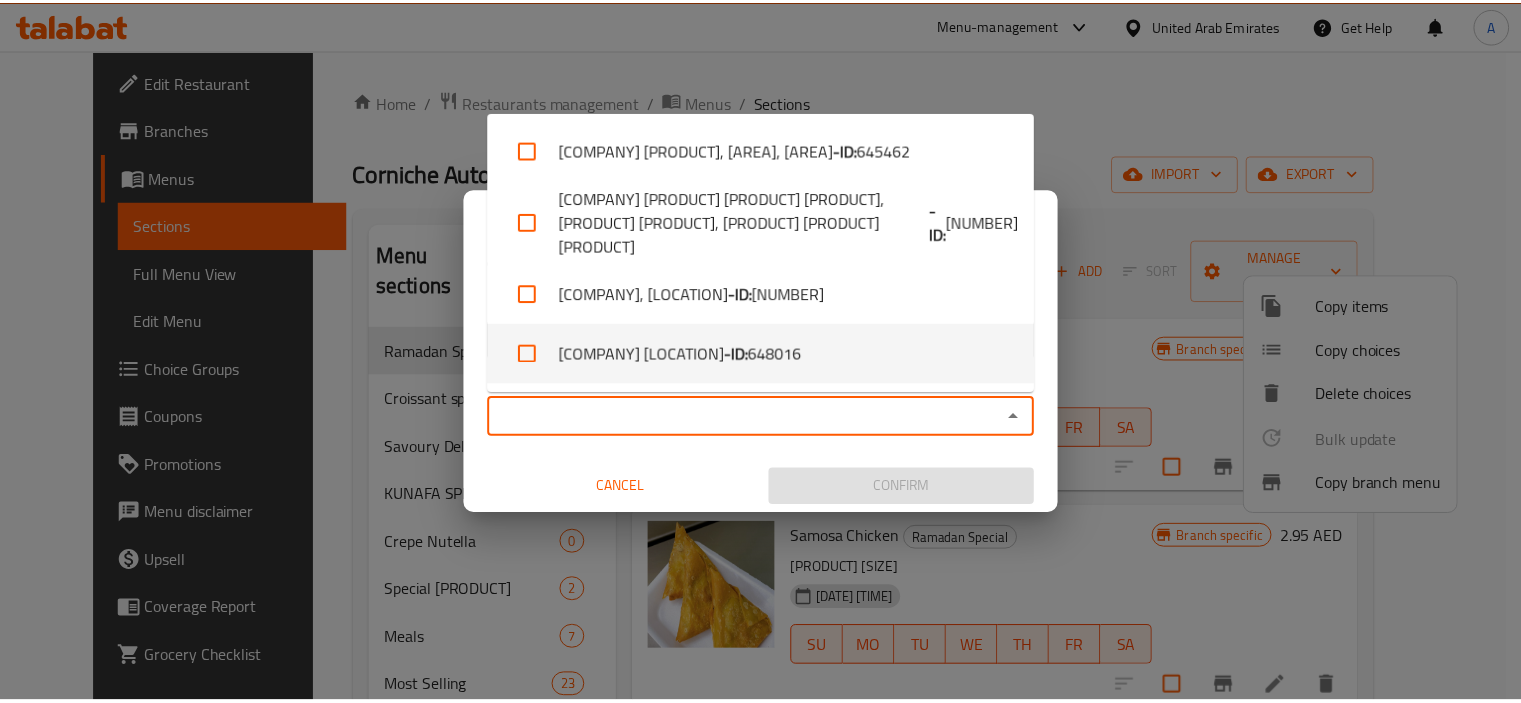 scroll, scrollTop: 94, scrollLeft: 0, axis: vertical 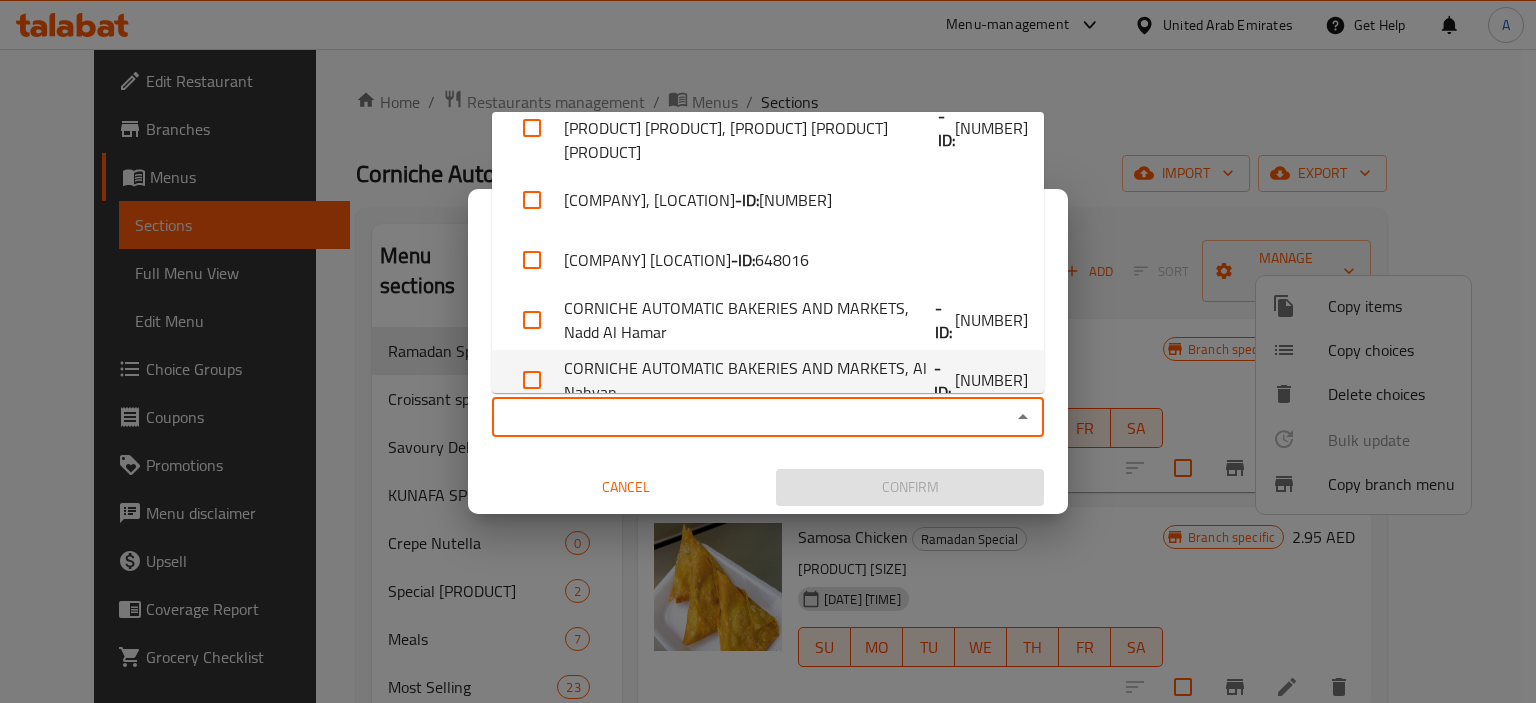 click on "CORNICHE AUTOMATIC BAKERIES AND MARKETS, [LOCATION] - ID: 772809" at bounding box center [768, 380] 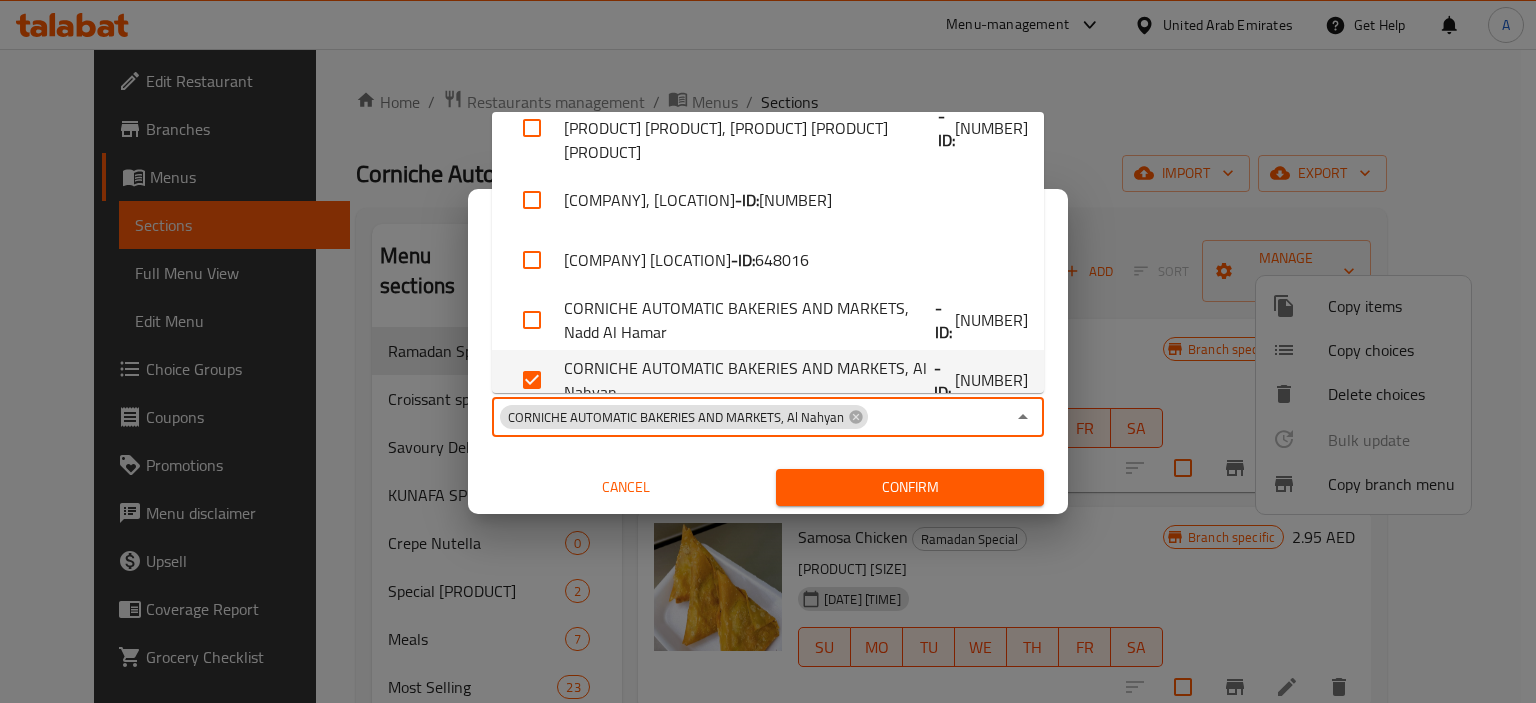 click on "Confirm" at bounding box center [910, 487] 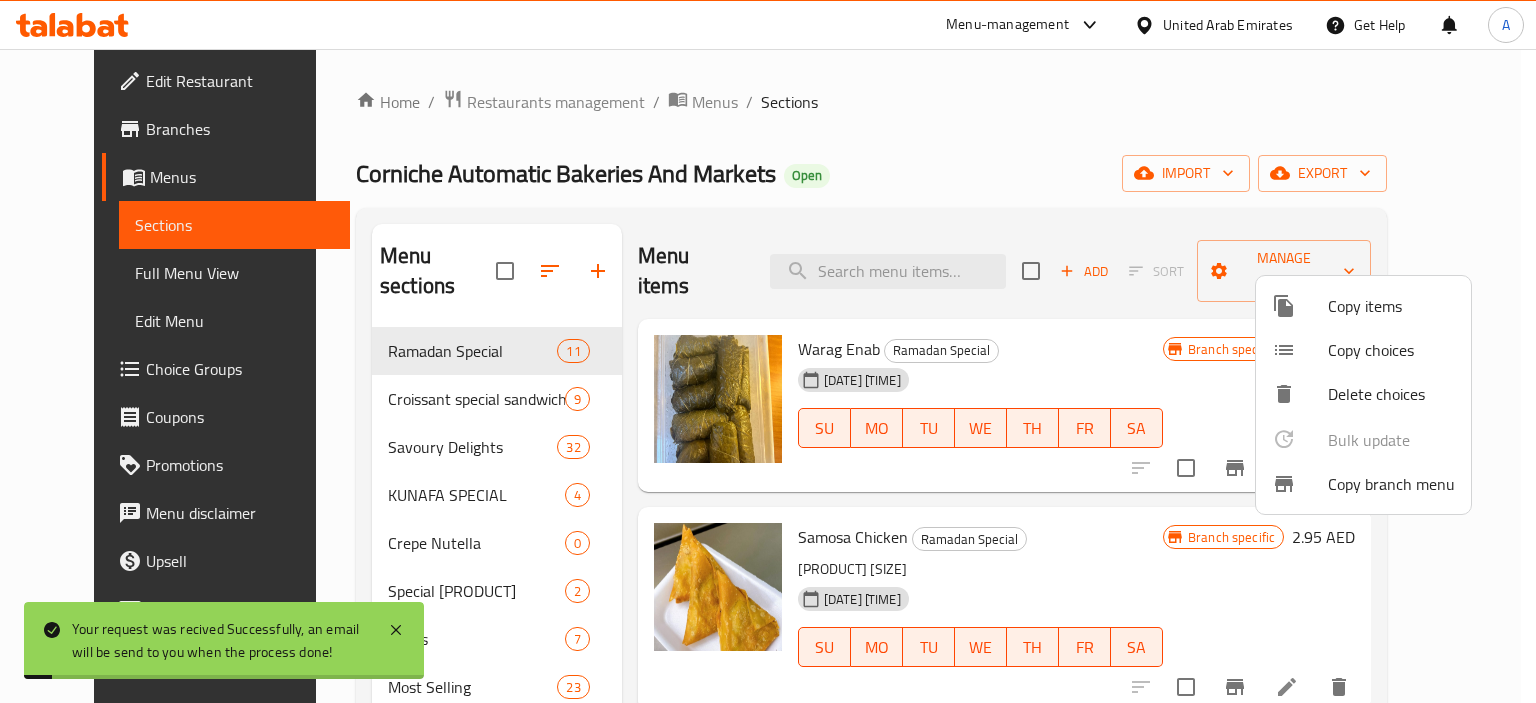 click at bounding box center (768, 351) 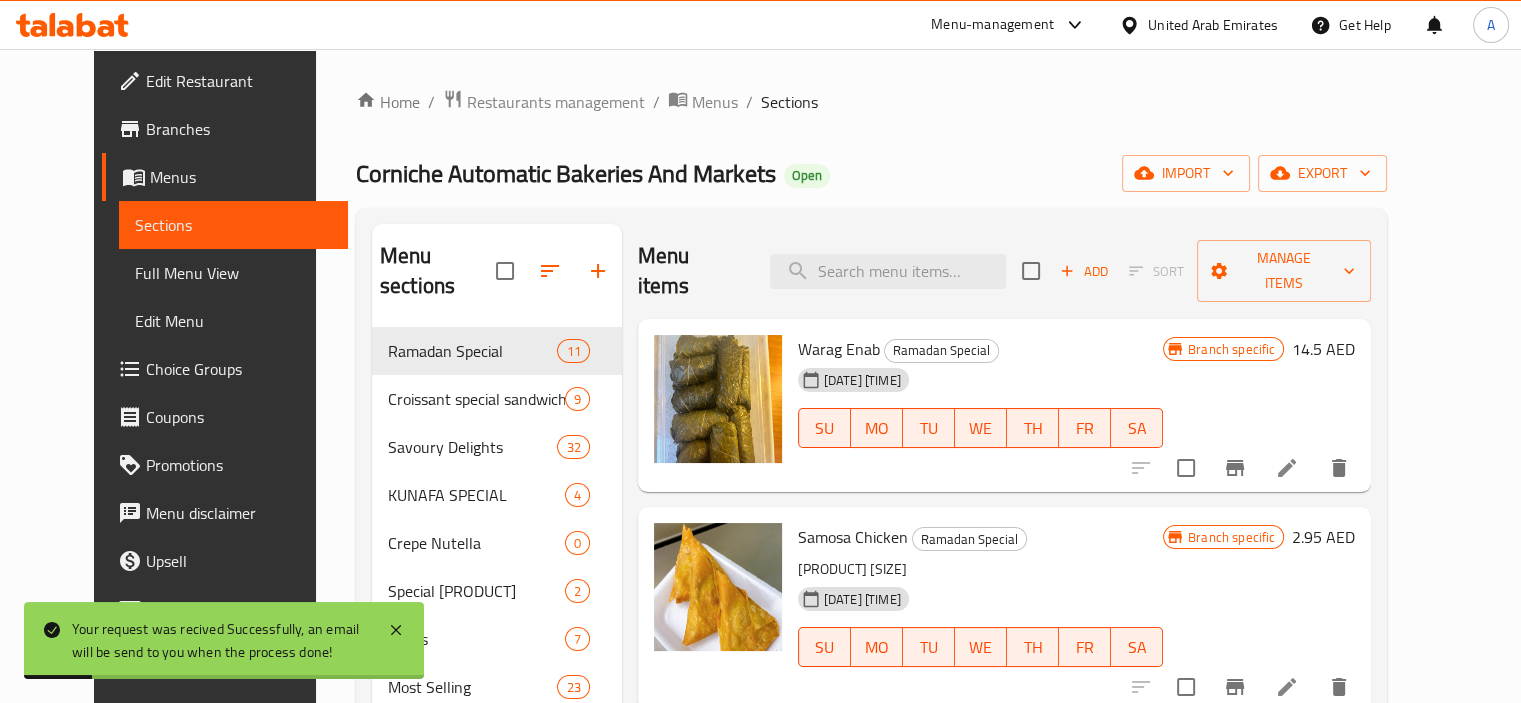 click on "Full Menu View" at bounding box center (233, 273) 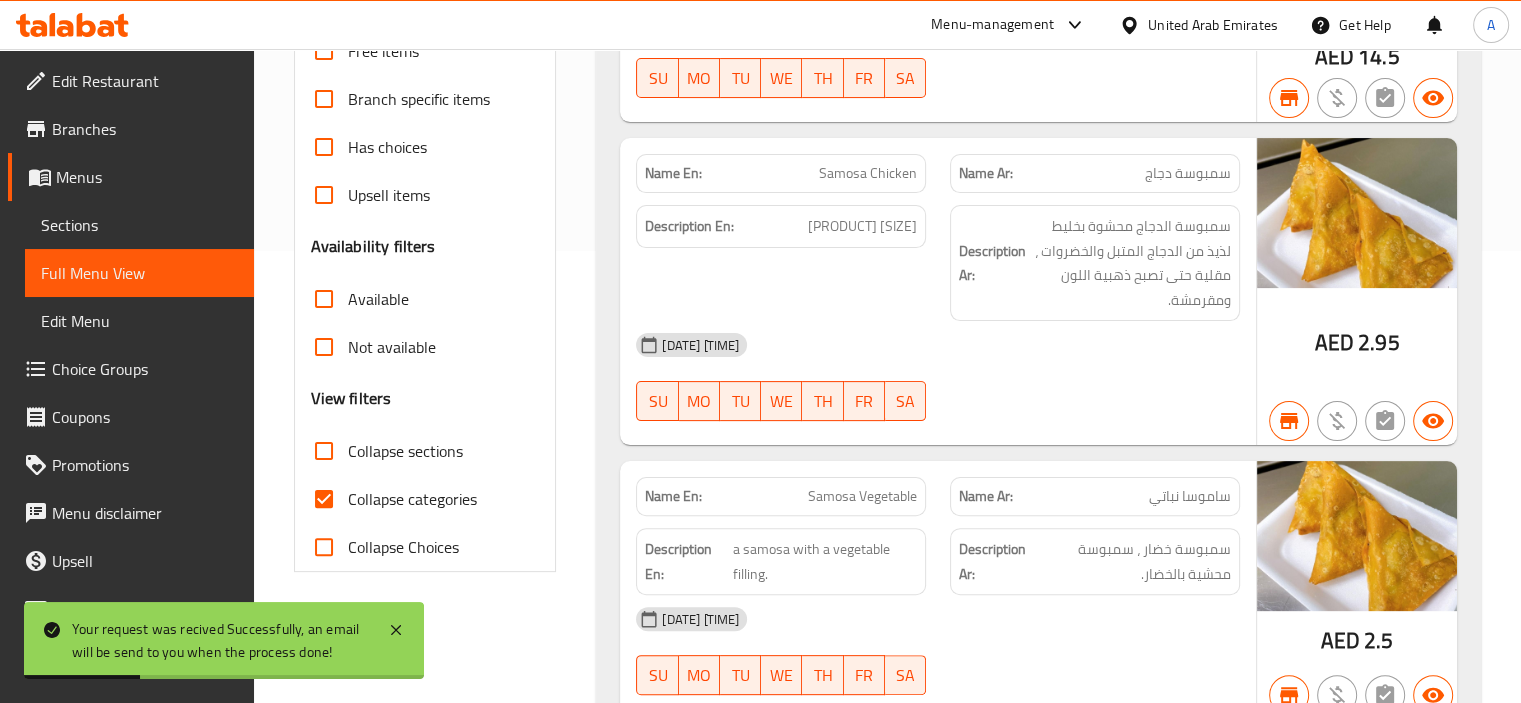 scroll, scrollTop: 500, scrollLeft: 0, axis: vertical 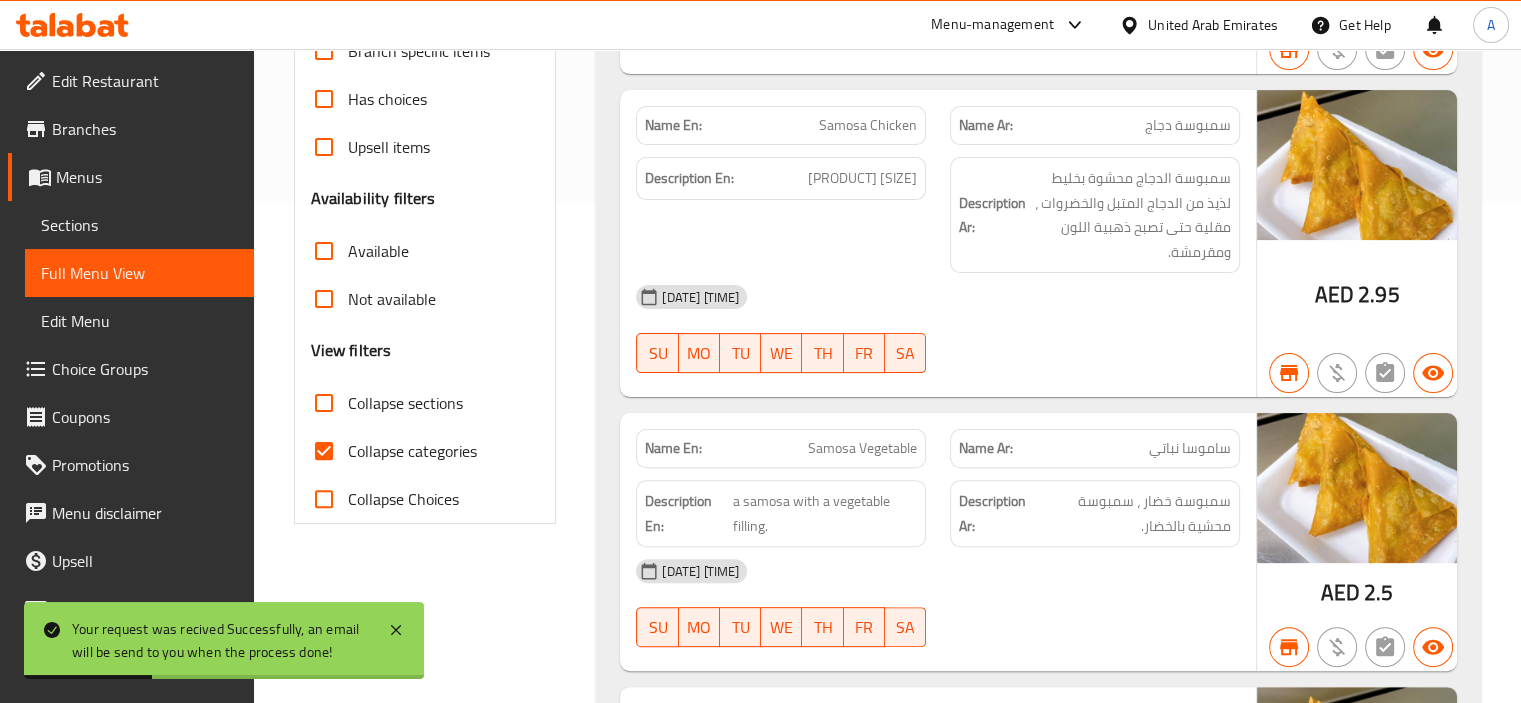 click on "Collapse categories" at bounding box center [412, 451] 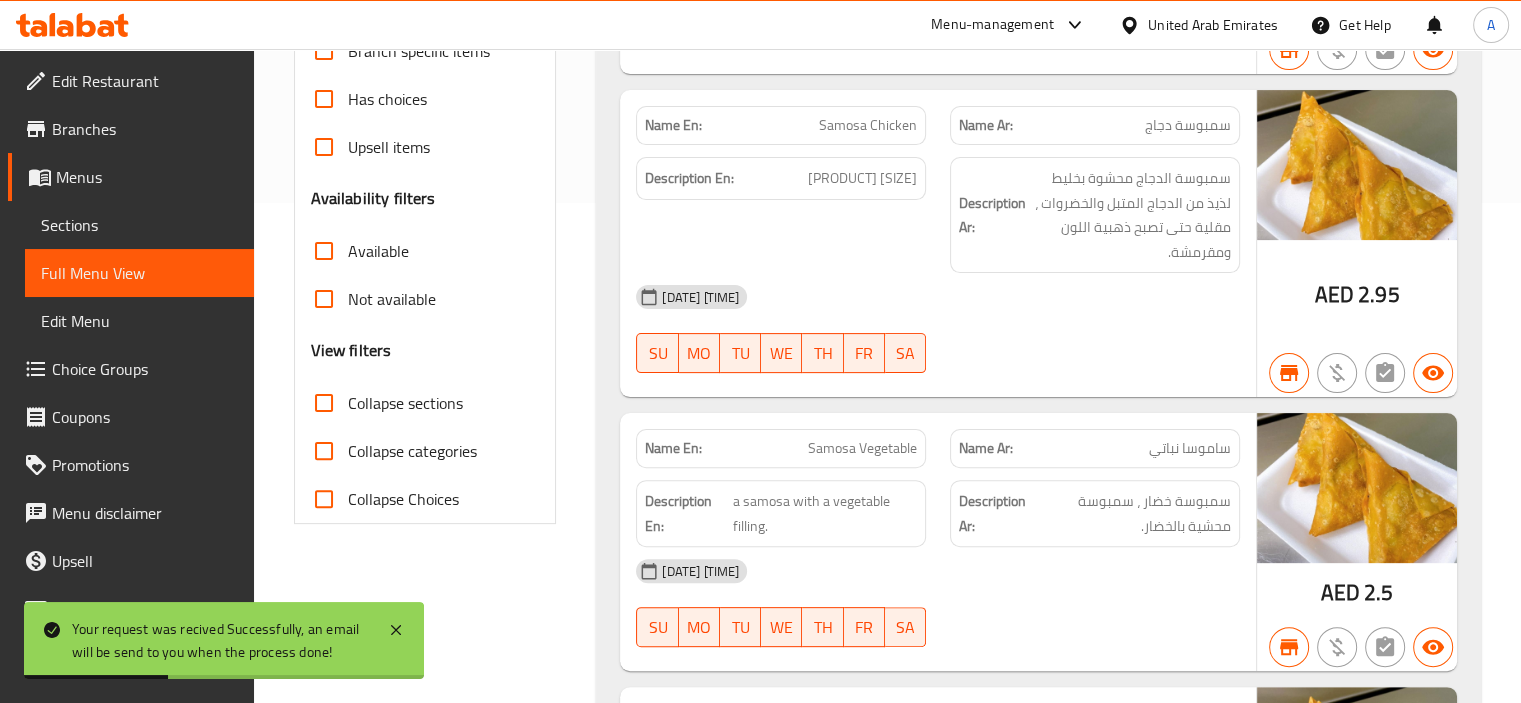 click on "Export Menu" at bounding box center [1408, -327] 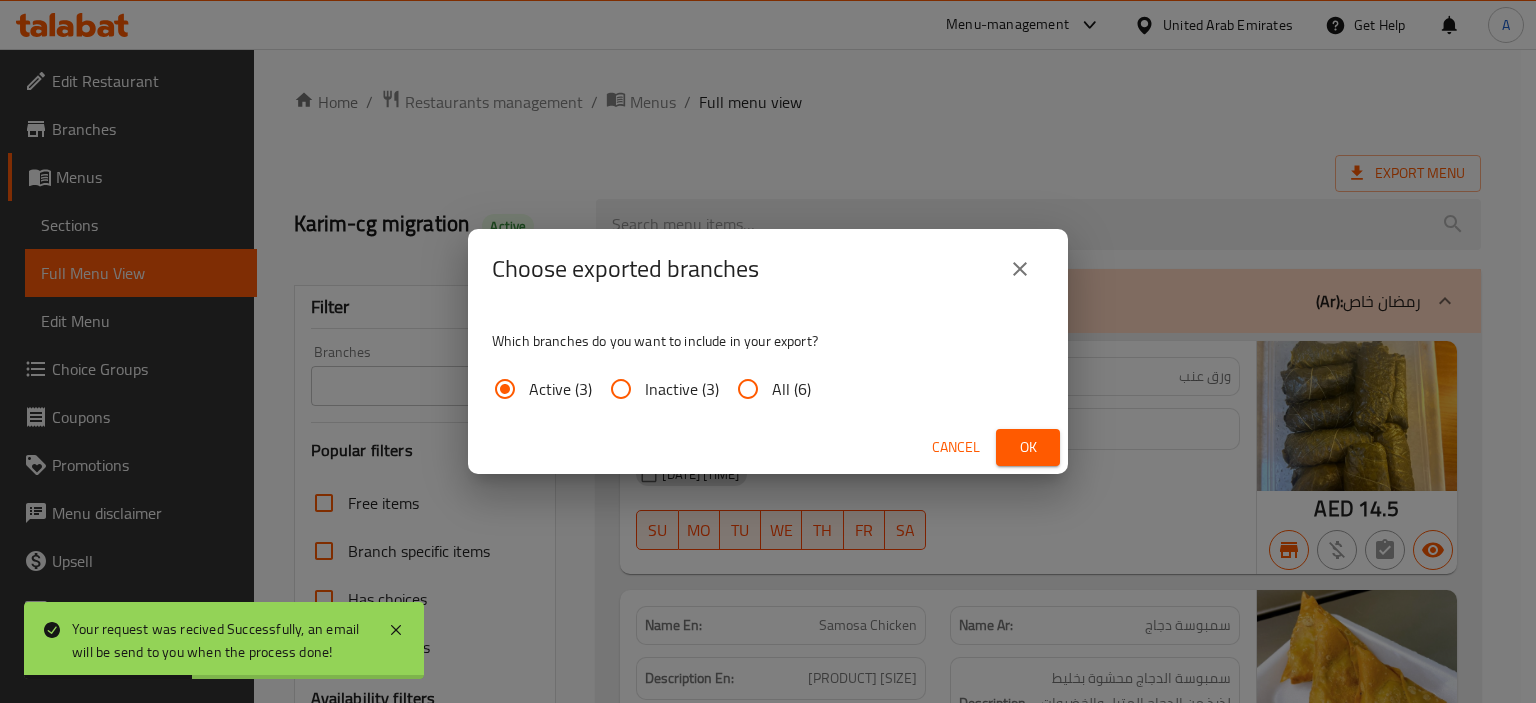 click on "All (6)" at bounding box center (791, 389) 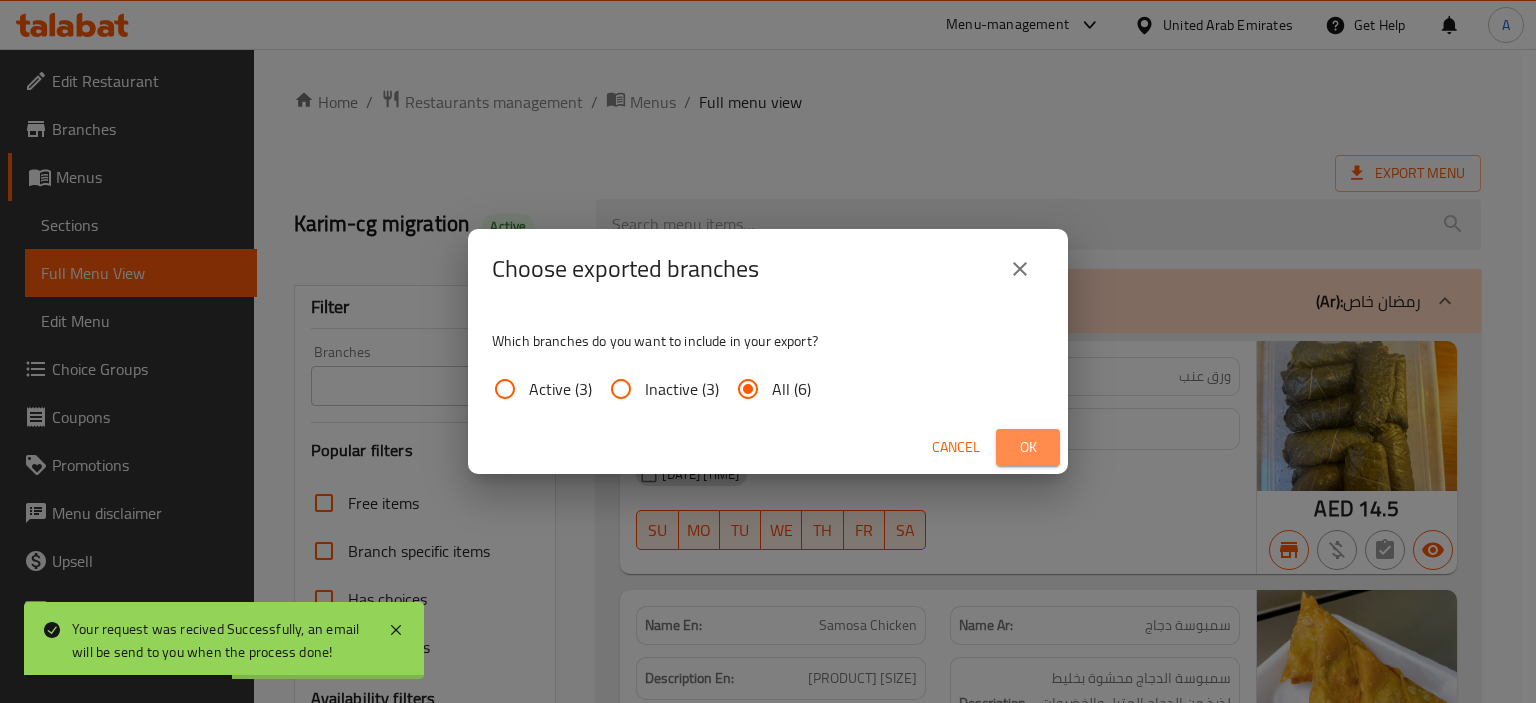 click on "Ok" at bounding box center (1028, 447) 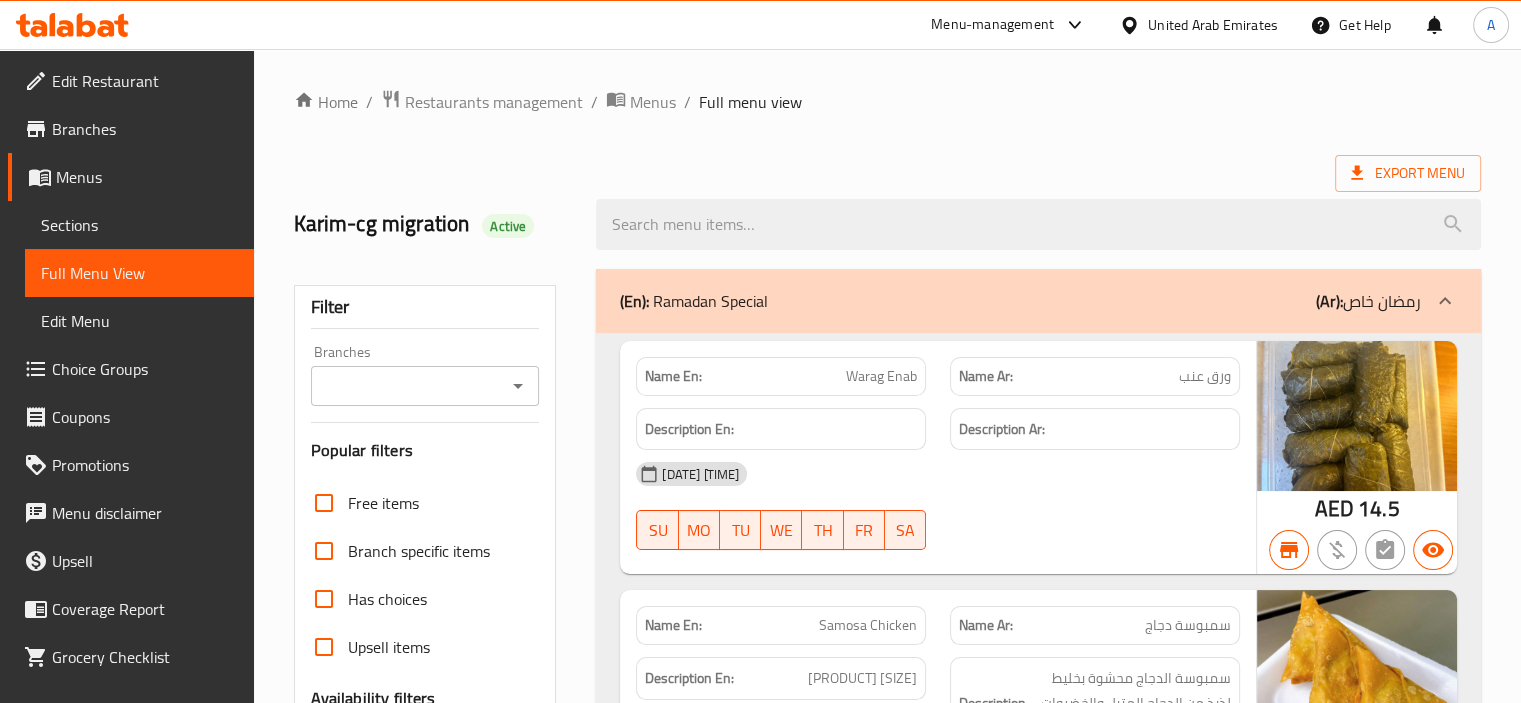 drag, startPoint x: 854, startPoint y: 132, endPoint x: 843, endPoint y: 133, distance: 11.045361 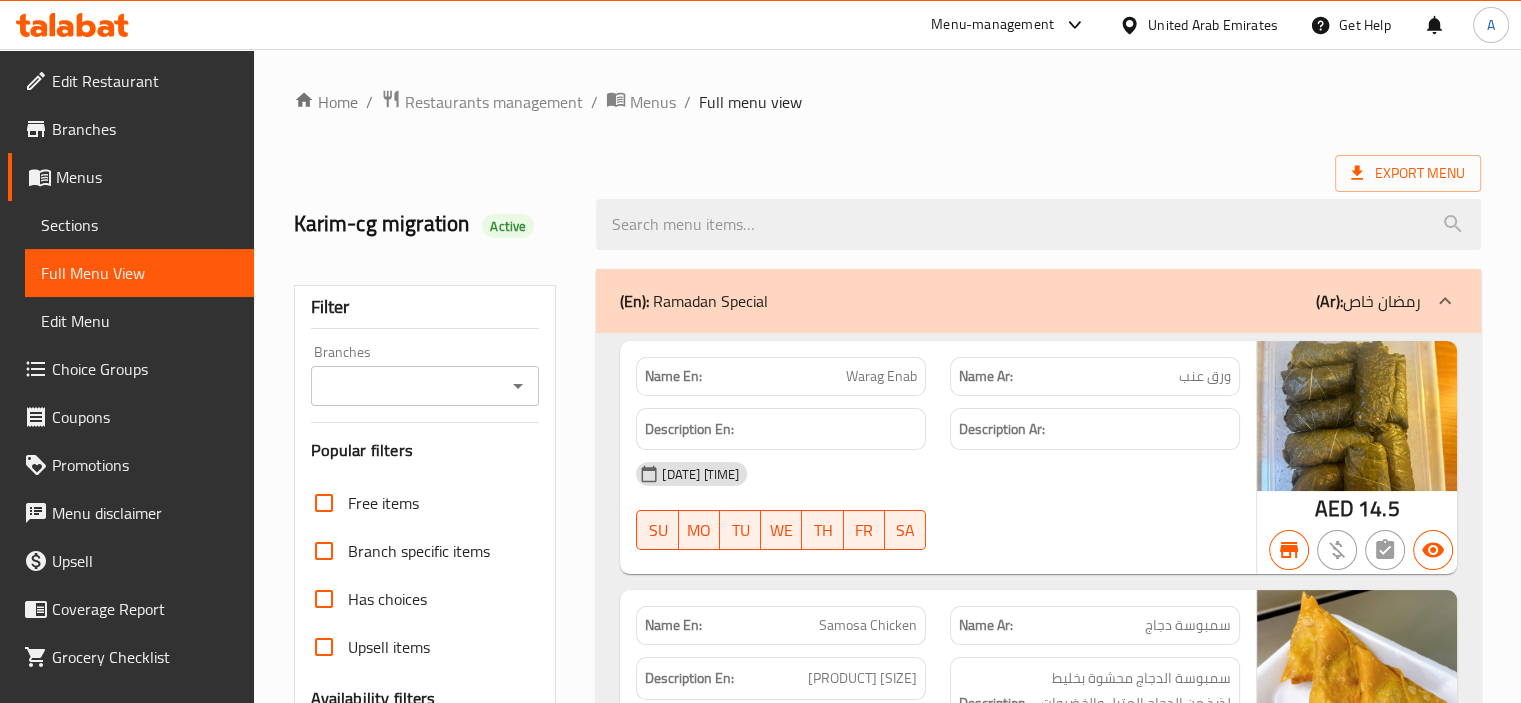 click on "Branches" at bounding box center (145, 129) 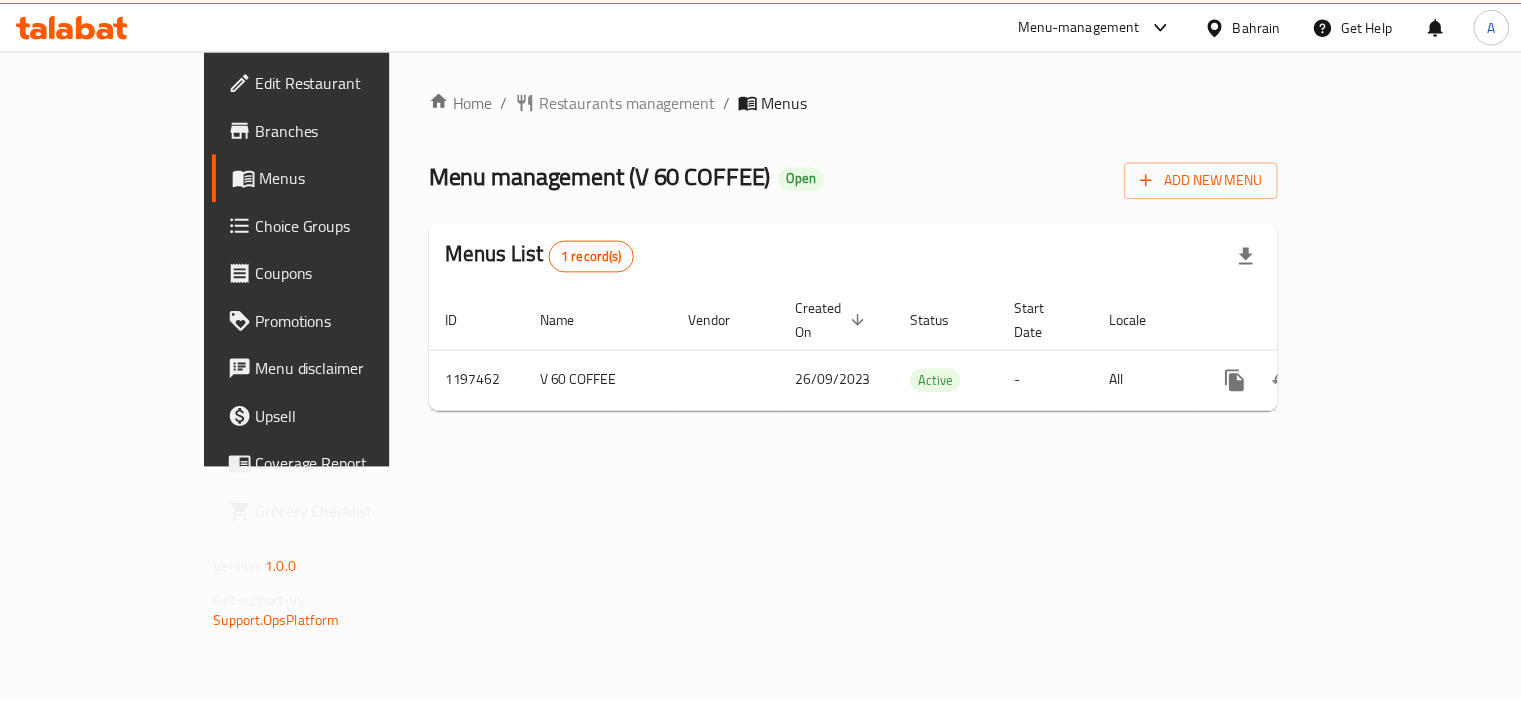 scroll, scrollTop: 0, scrollLeft: 0, axis: both 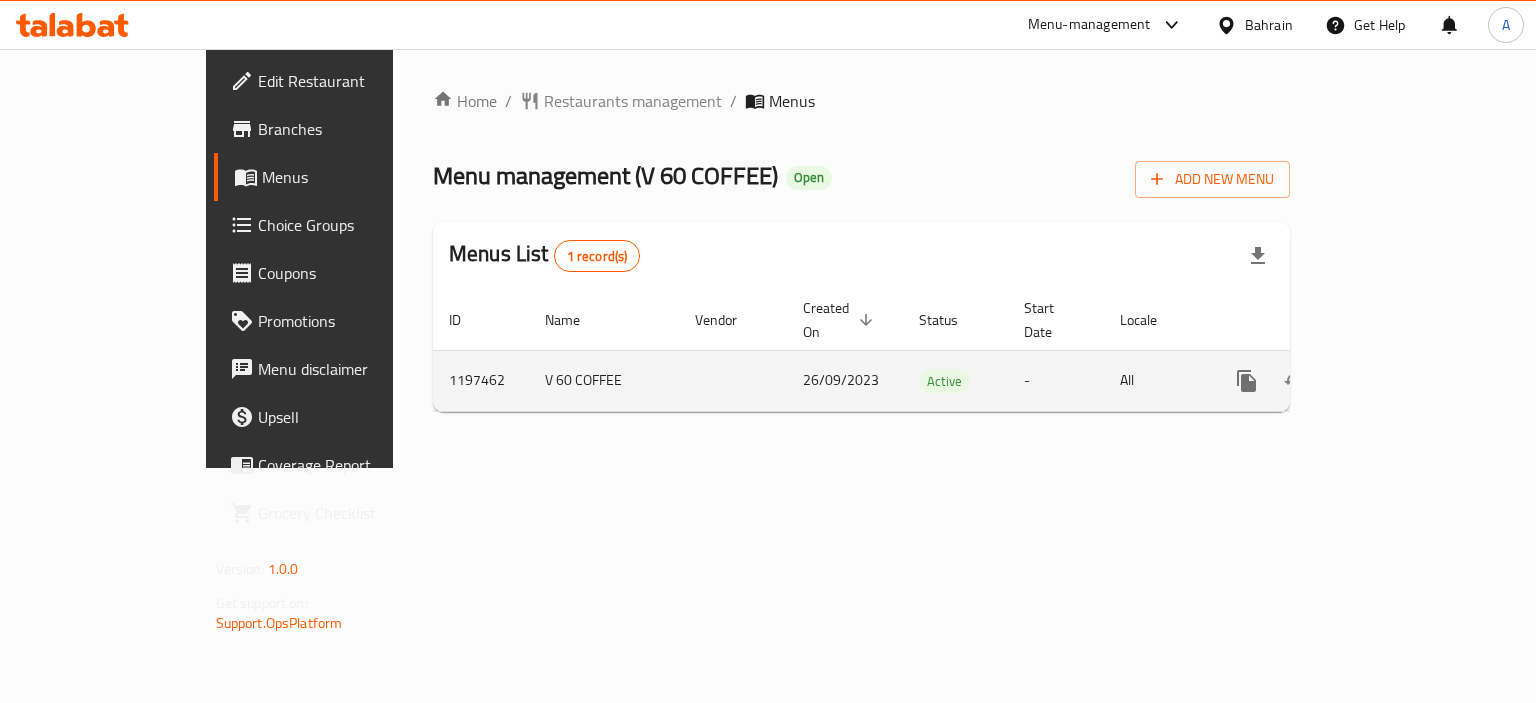 click at bounding box center [1391, 381] 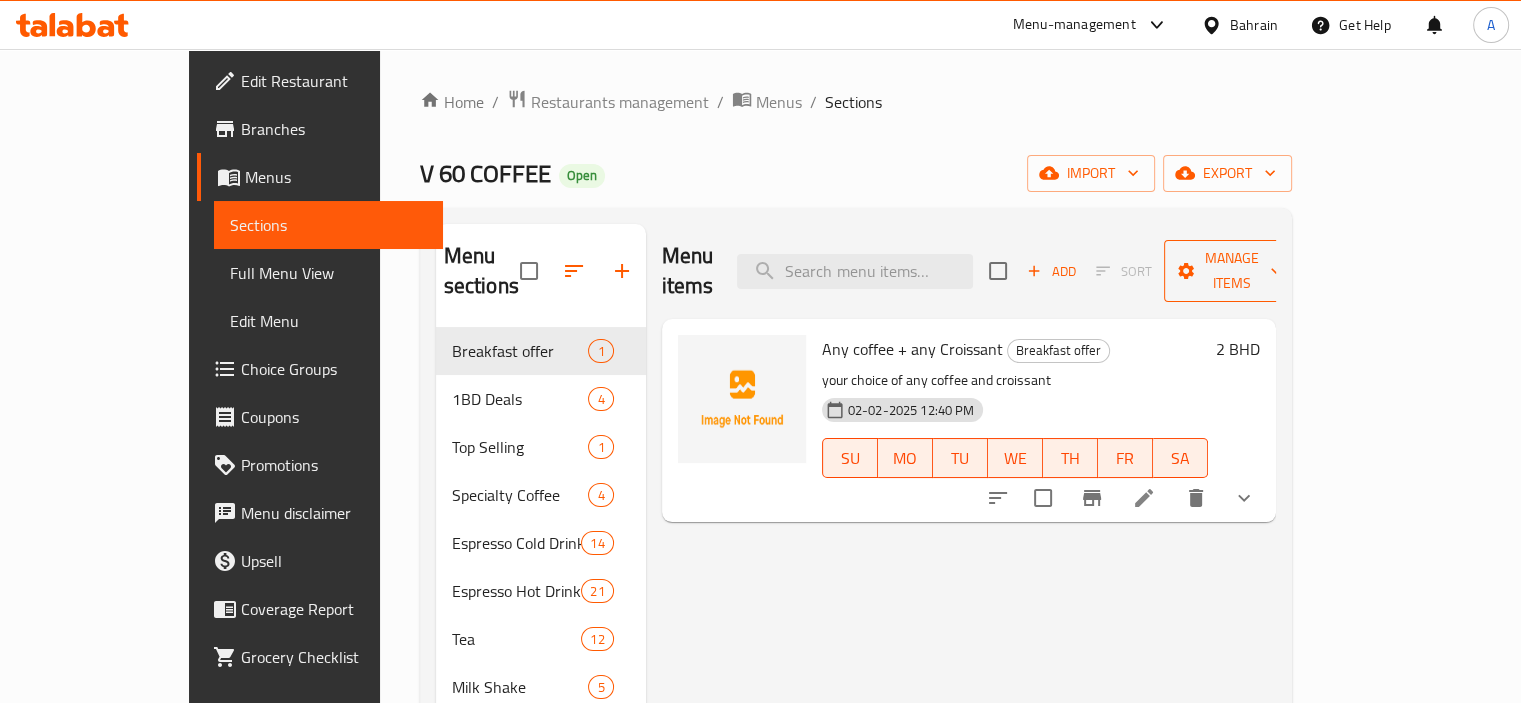 click on "Manage items" at bounding box center (1231, 271) 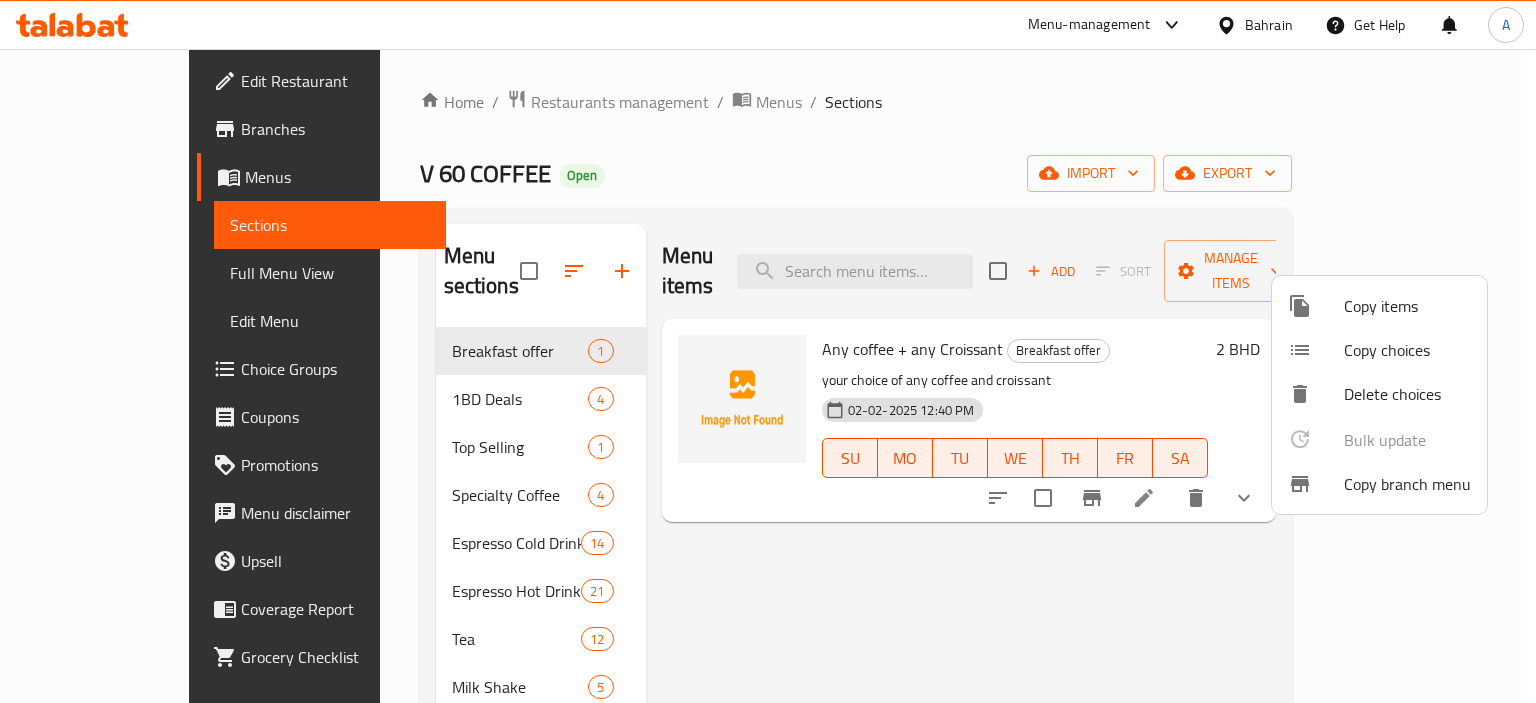 click on "Copy branch menu" at bounding box center [1407, 484] 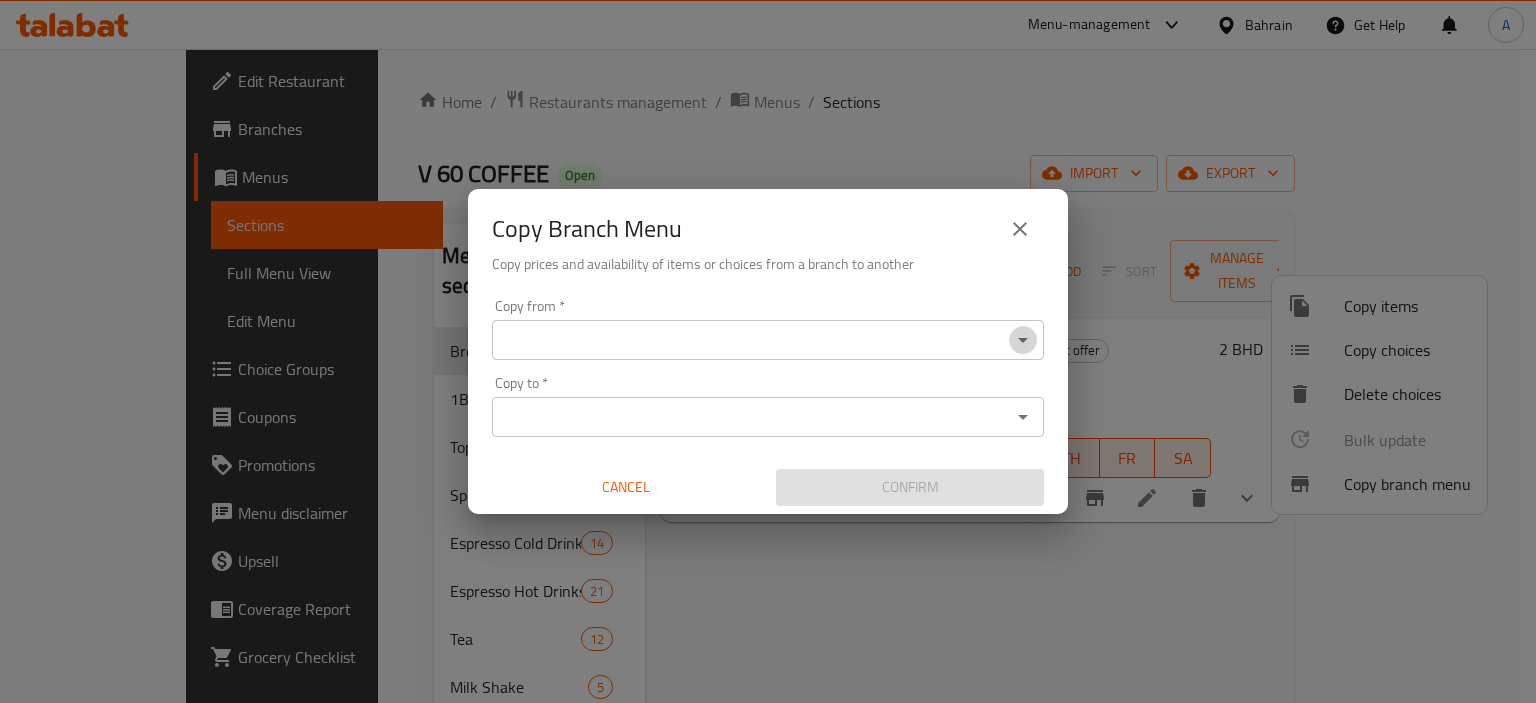 click 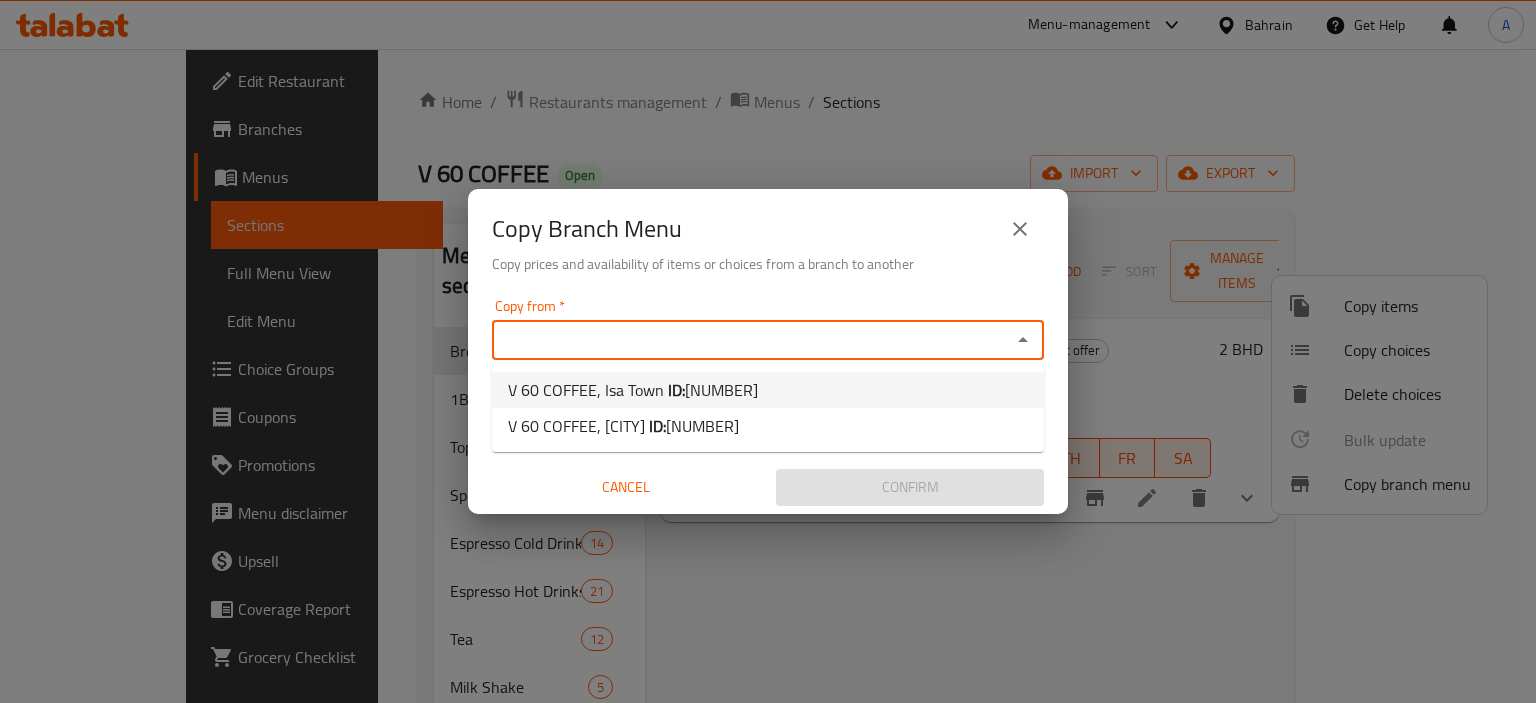 click on "V 60 COFFEE, [CITY] ID: [NUMBER]" at bounding box center [768, 390] 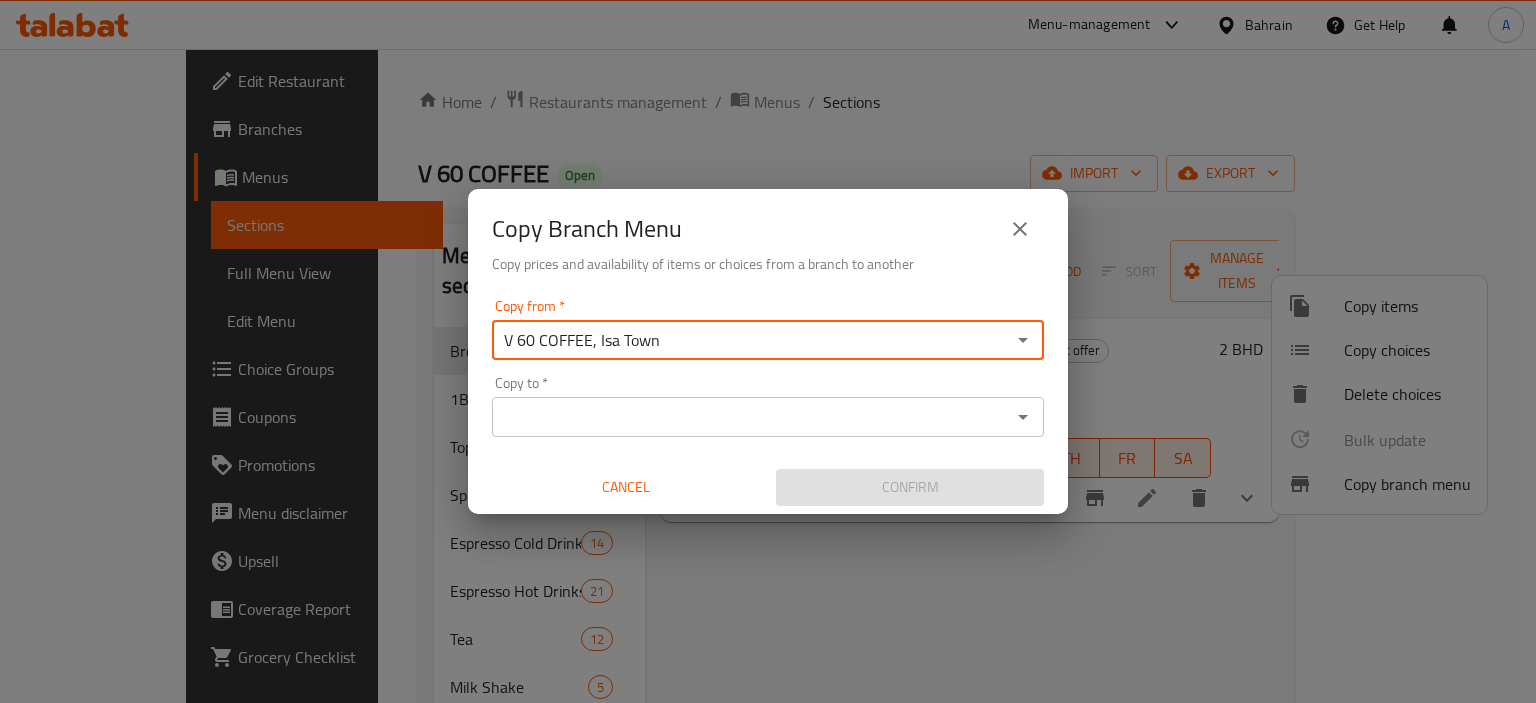 click 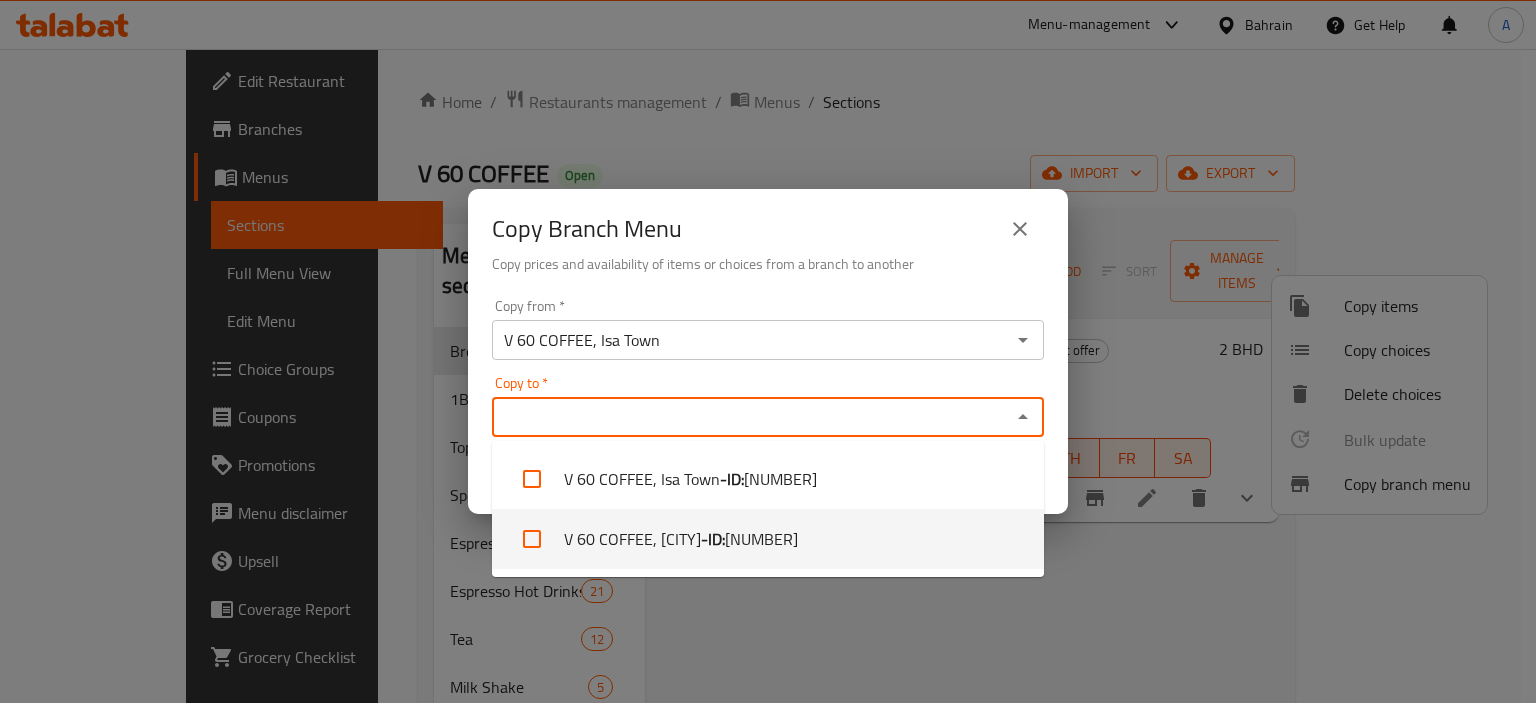 click on "V 60 COFFEE, [CITY]    -   ID: [NUMBER]" at bounding box center [768, 539] 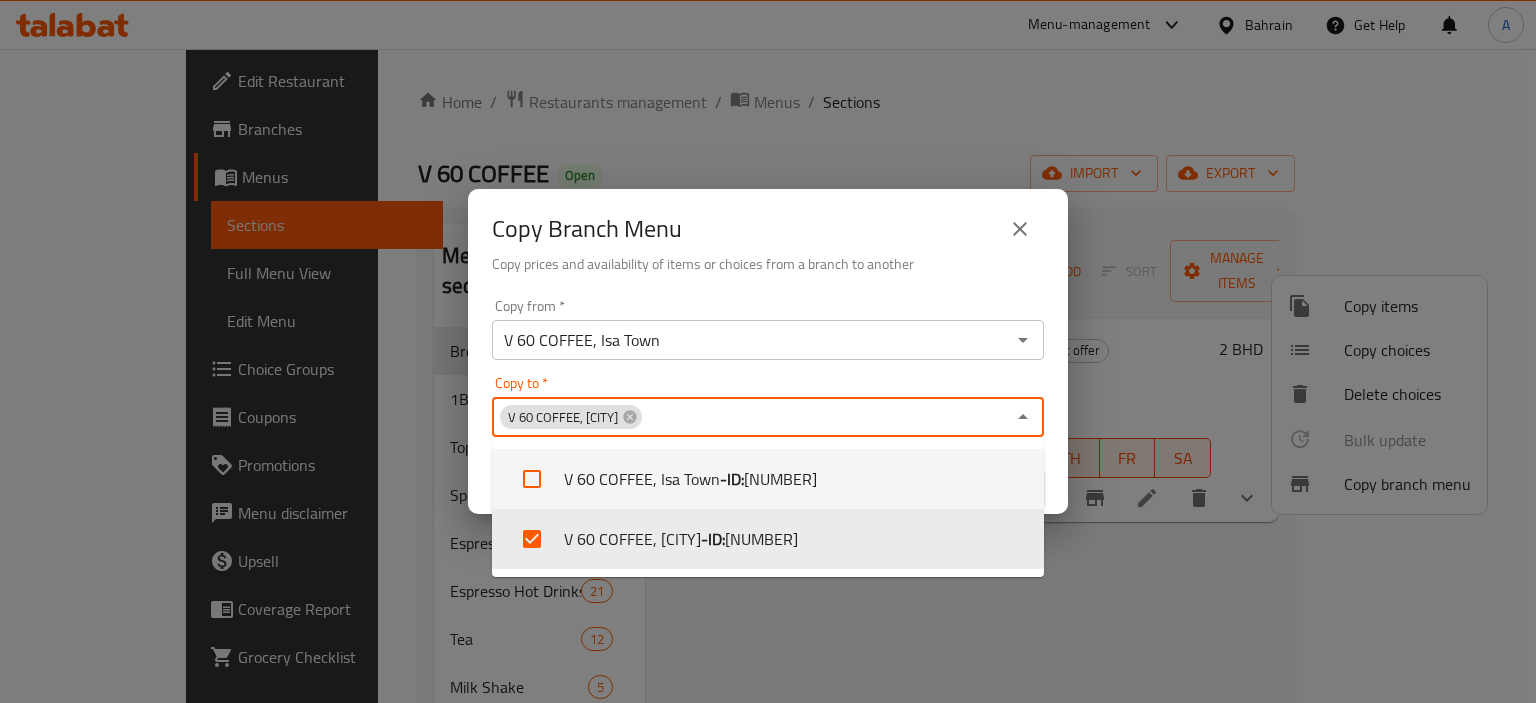 click on "Copy from   * V 60 COFFEE, Isa Town Copy from  * Copy to   * V 60 COFFEE, Malkiya Copy to  * Cancel Confirm" at bounding box center [768, 402] 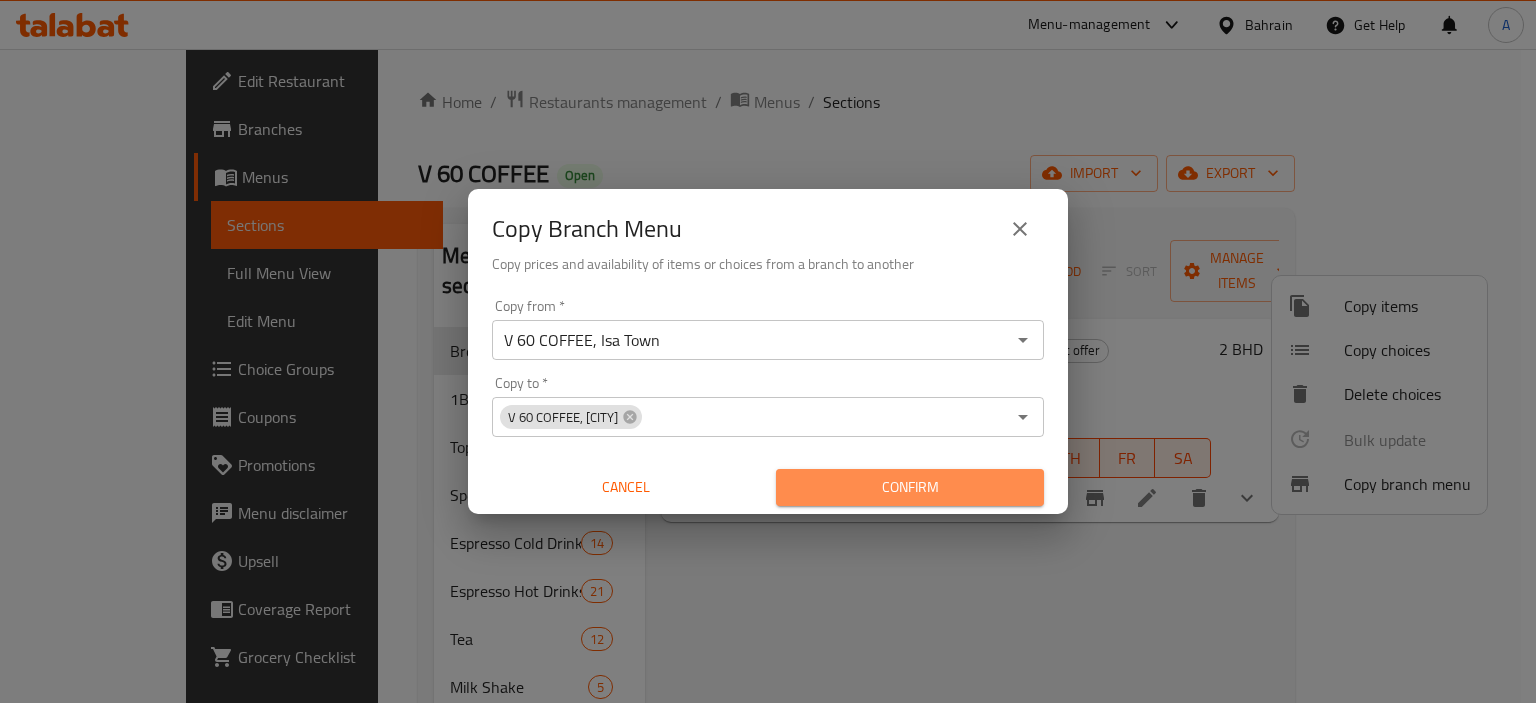 click on "Confirm" at bounding box center (910, 487) 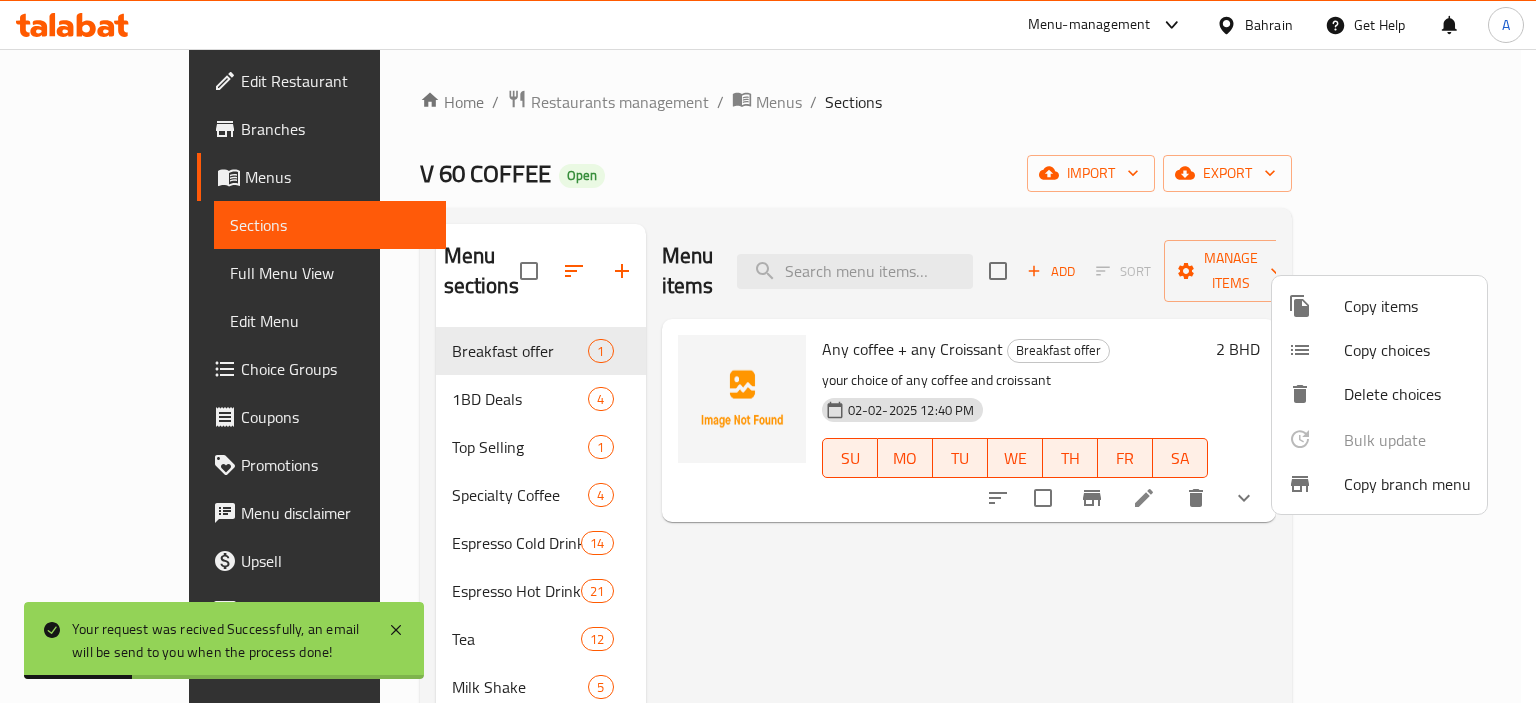 click at bounding box center (768, 351) 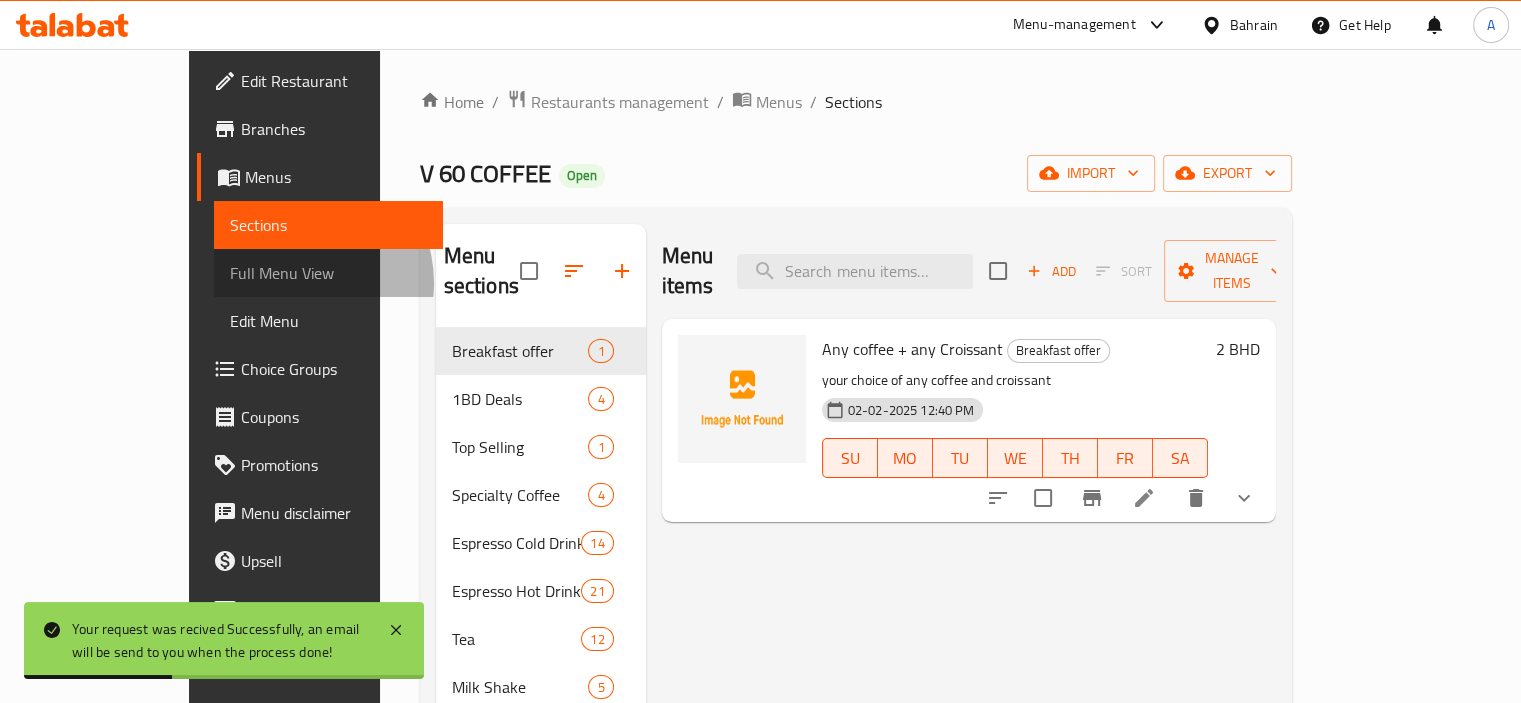 click on "Full Menu View" at bounding box center [328, 273] 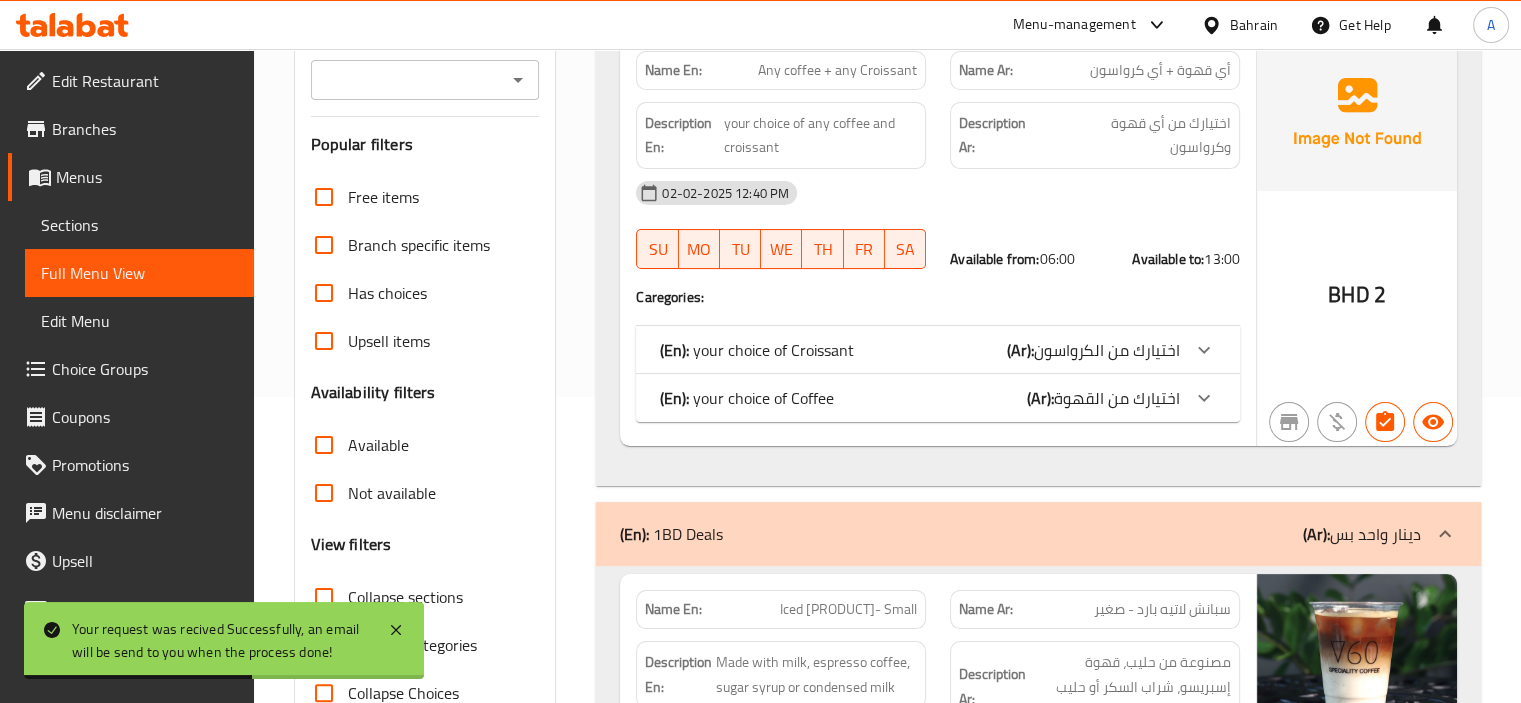 scroll, scrollTop: 500, scrollLeft: 0, axis: vertical 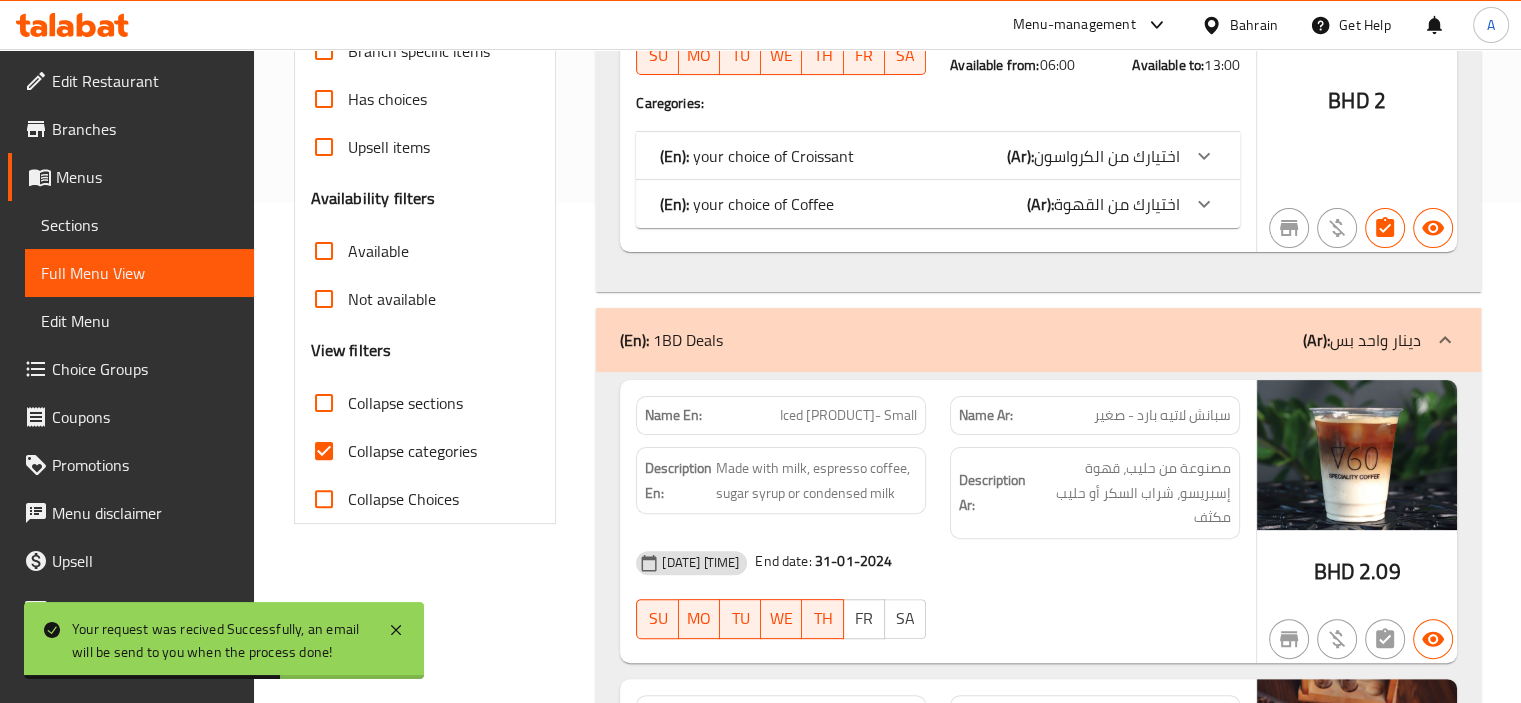 click on "Collapse categories" at bounding box center (412, 451) 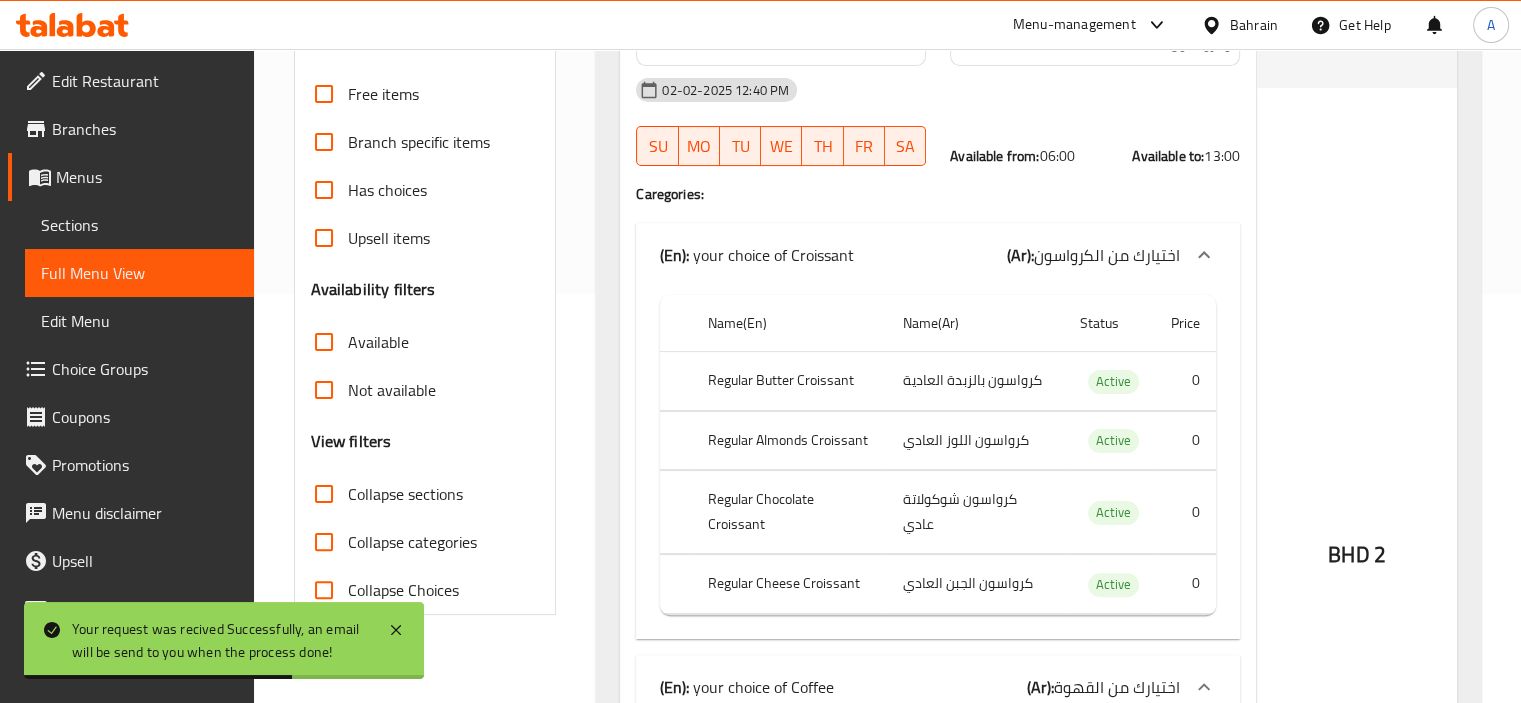 scroll, scrollTop: 0, scrollLeft: 0, axis: both 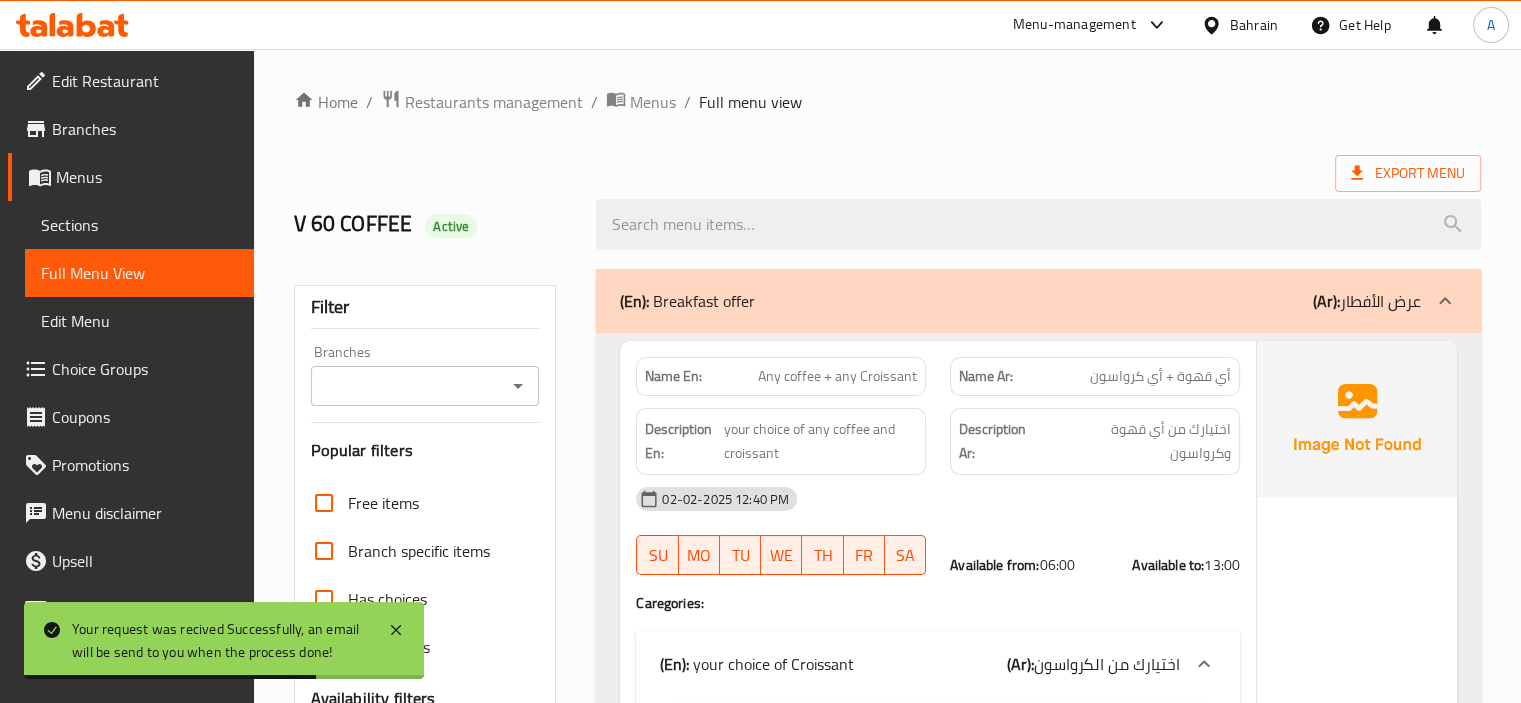 click on "Home / Restaurants management / Menus / Full menu view Export Menu V 60 COFFEE   Active Filter Branches Branches Popular filters Free items Branch specific items Has choices Upsell items Availability filters Available Not available View filters Collapse sections Collapse categories Collapse Choices (En):   Breakfast offer (Ar): عرض الأفطار Name En:  Any coffee + any Croissant Name Ar: أي قهوة + أي كرواسون Description En: your choice of any coffee and croissant  Description Ar: اختيارك من أي قهوة وكرواسون
02-02-2025 12:40 PM SU MO TU WE TH FR SA Available from:  06:00 Available to:  13:00 Caregories: (En):   your choice of Croissant  (Ar): اختيارك من الكرواسون Name(En) Name(Ar) Status Price Regular Butter Croissant  كرواسون بالزبدة العادية Active 0 Regular Almonds Croissant  كرواسون اللوز العادي Active 0 Regular Chocolate Croissant  كرواسون شوكولاتة عادي Active 0 Active 0 (En):   (Ar): 0" at bounding box center (887, 28042) 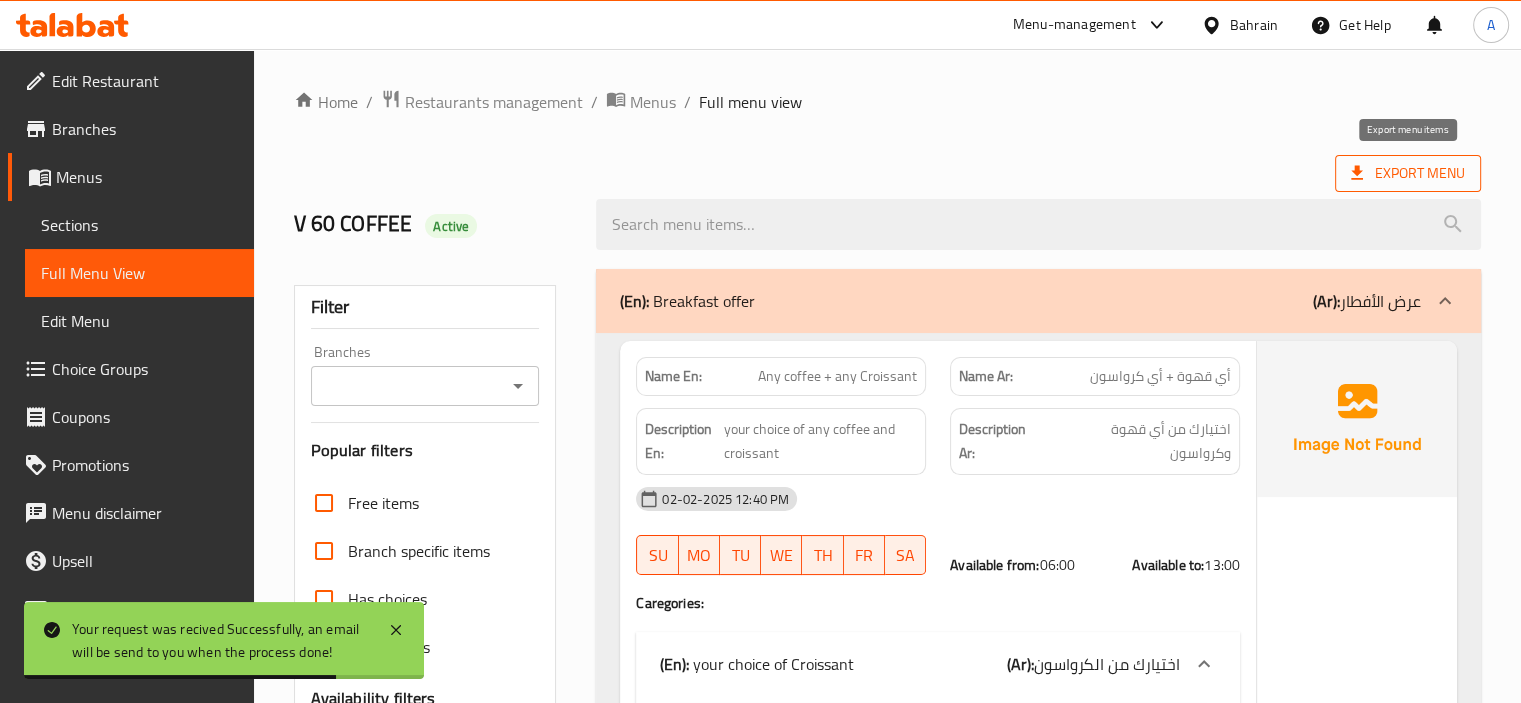 click on "Export Menu" at bounding box center (1408, 173) 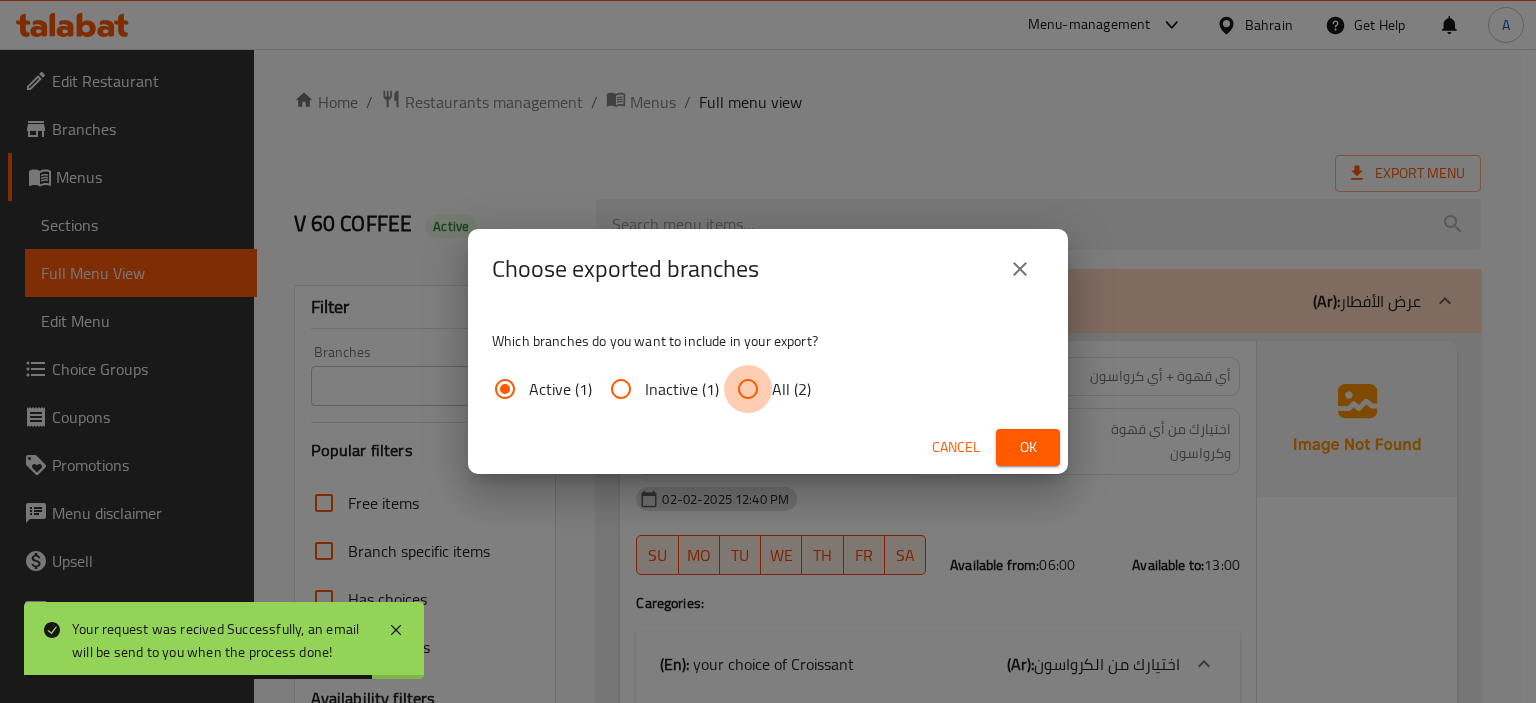 click on "All (2)" at bounding box center [748, 389] 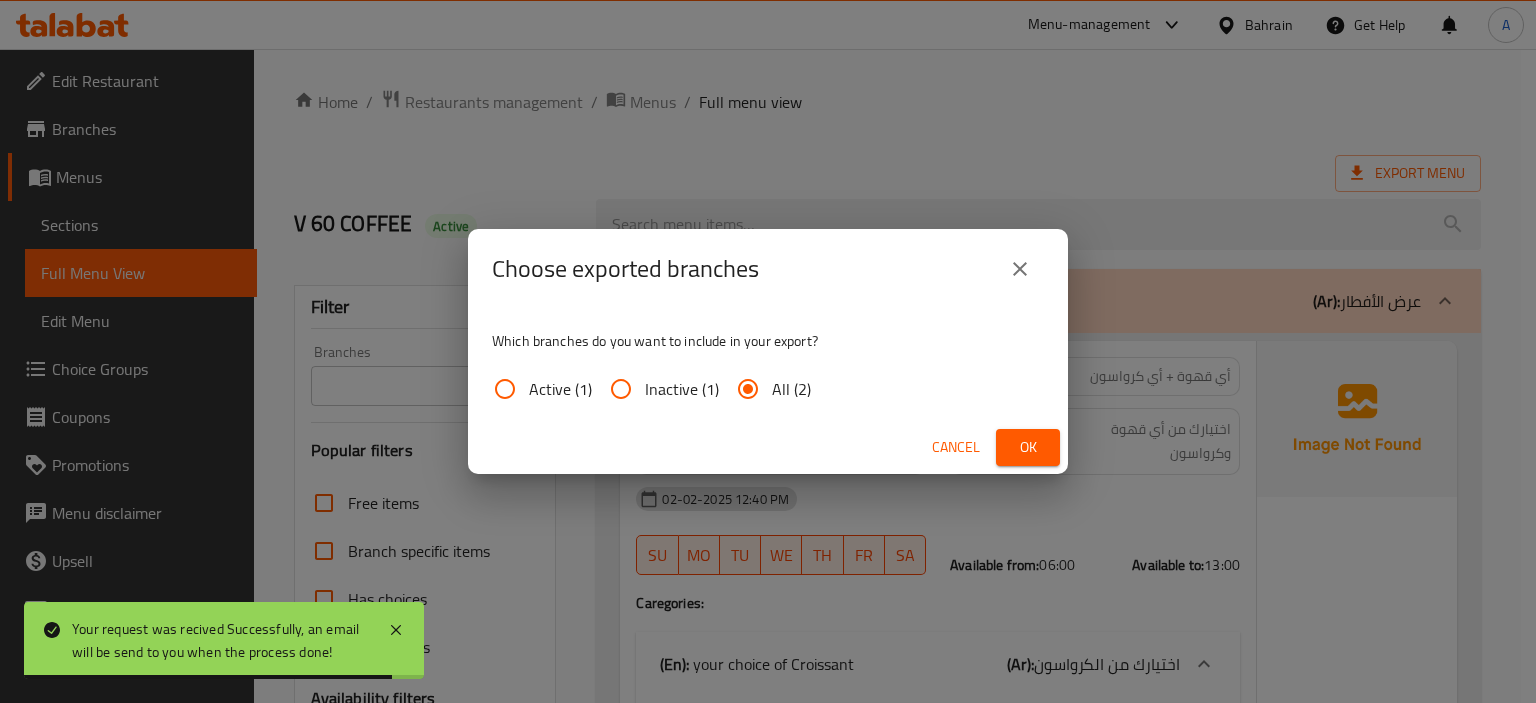 click on "Ok" at bounding box center [1028, 447] 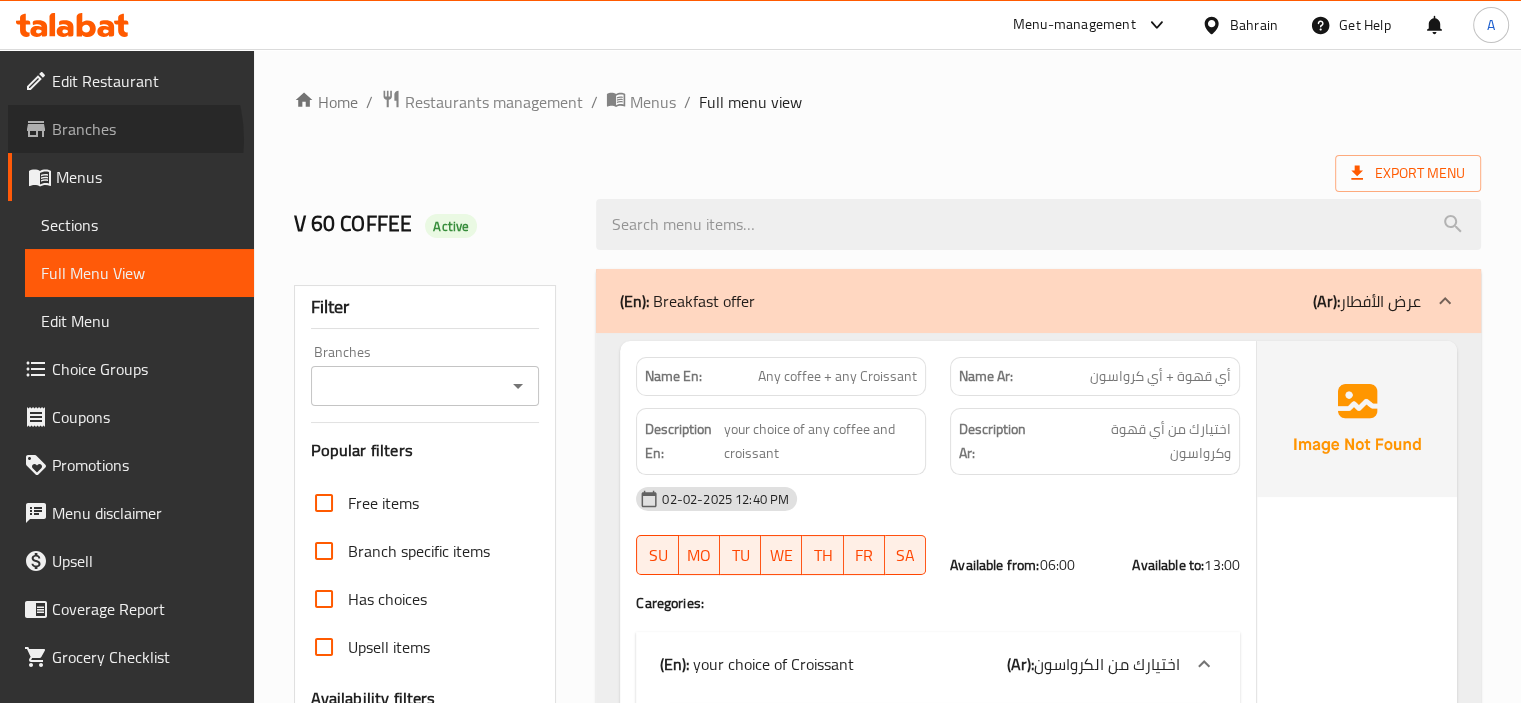 click on "Branches" at bounding box center [145, 129] 